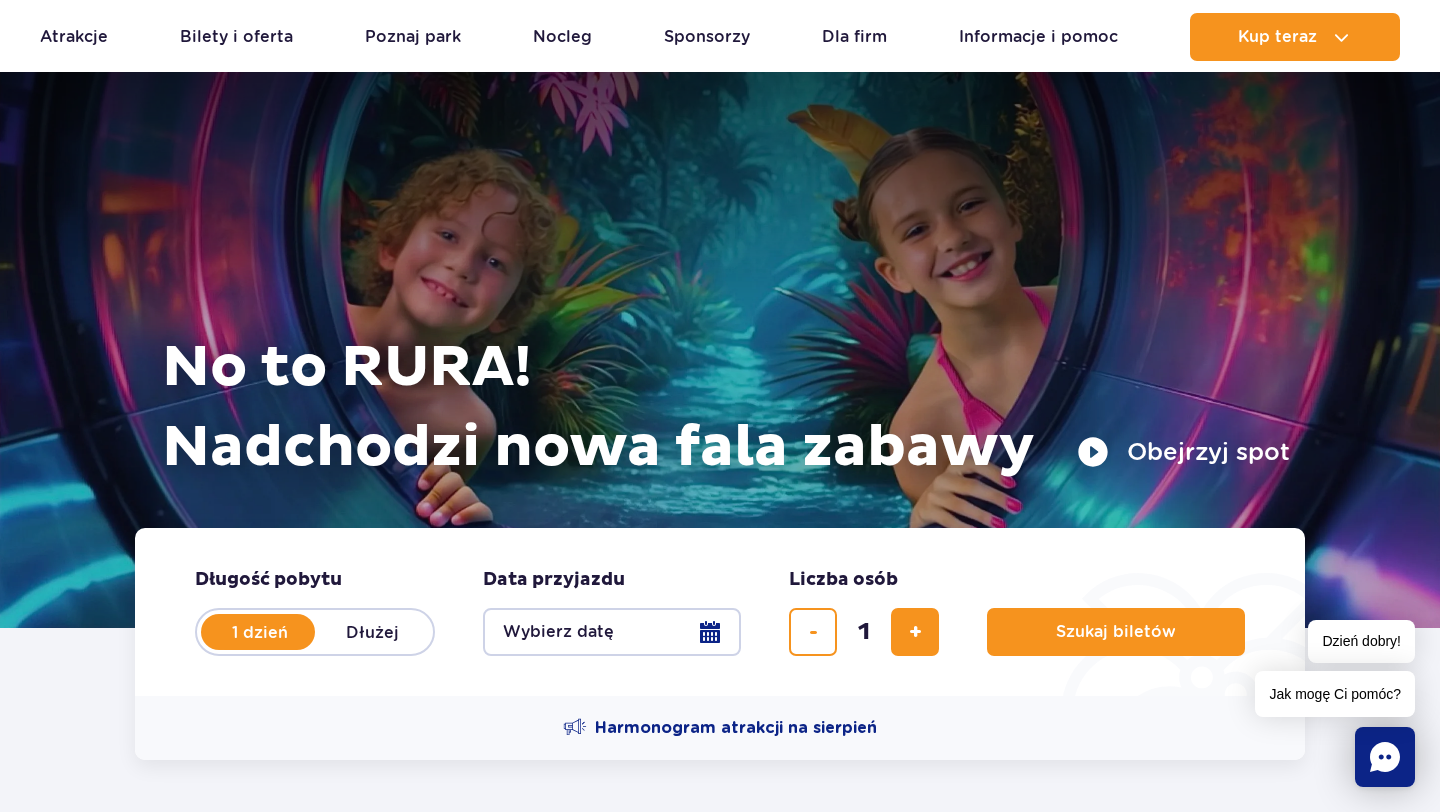 scroll, scrollTop: 7, scrollLeft: 0, axis: vertical 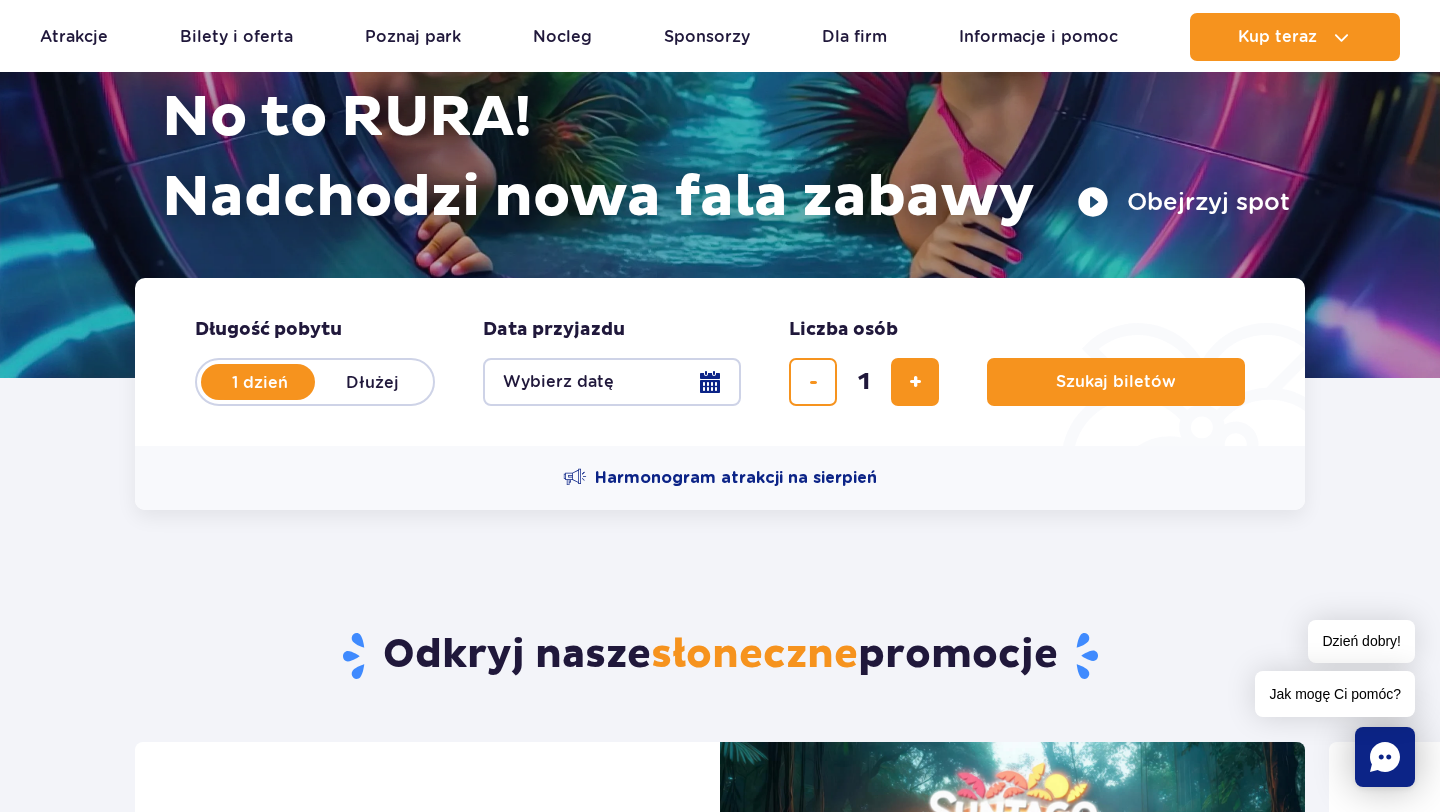 click on "1 dzień" at bounding box center [260, 382] 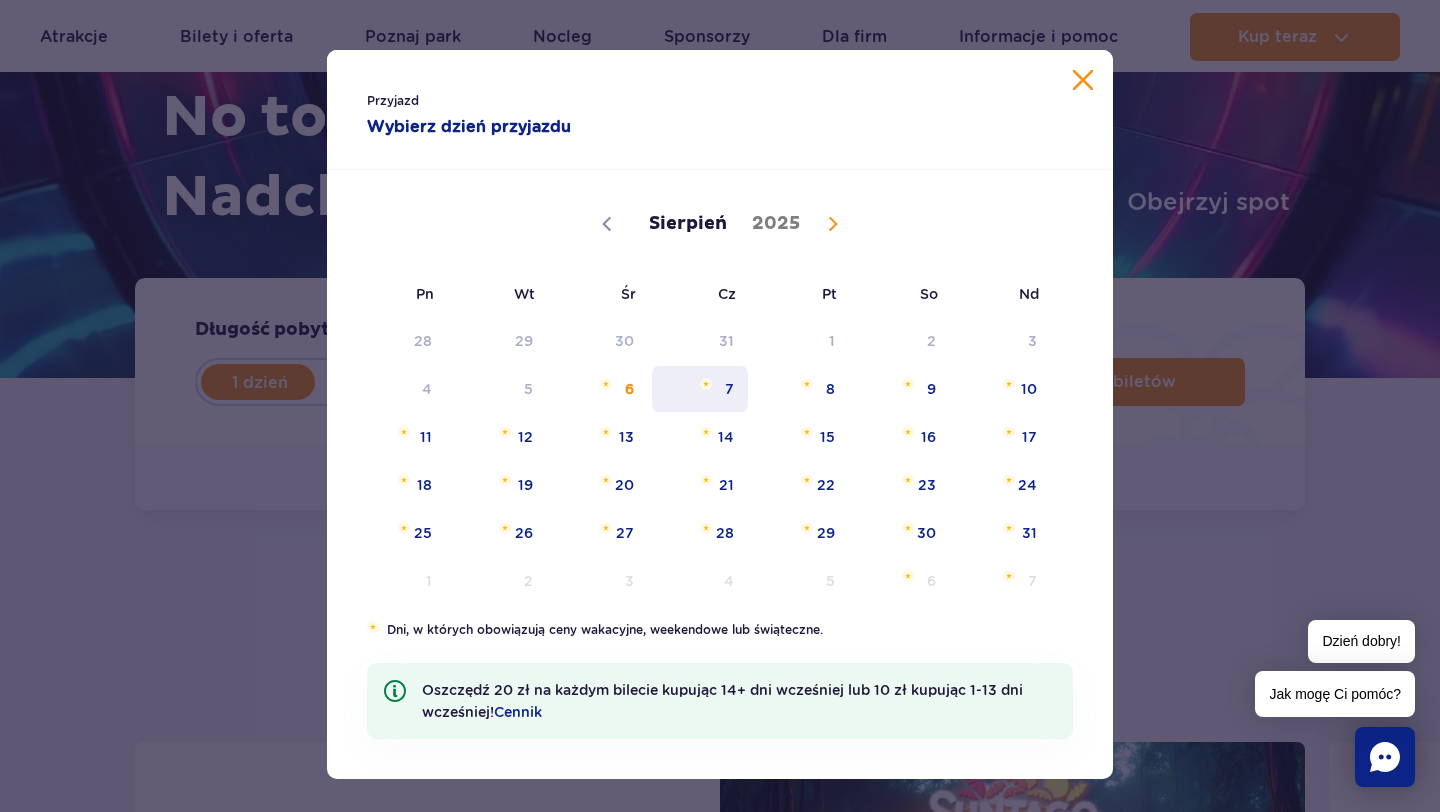 click on "7" at bounding box center (700, 389) 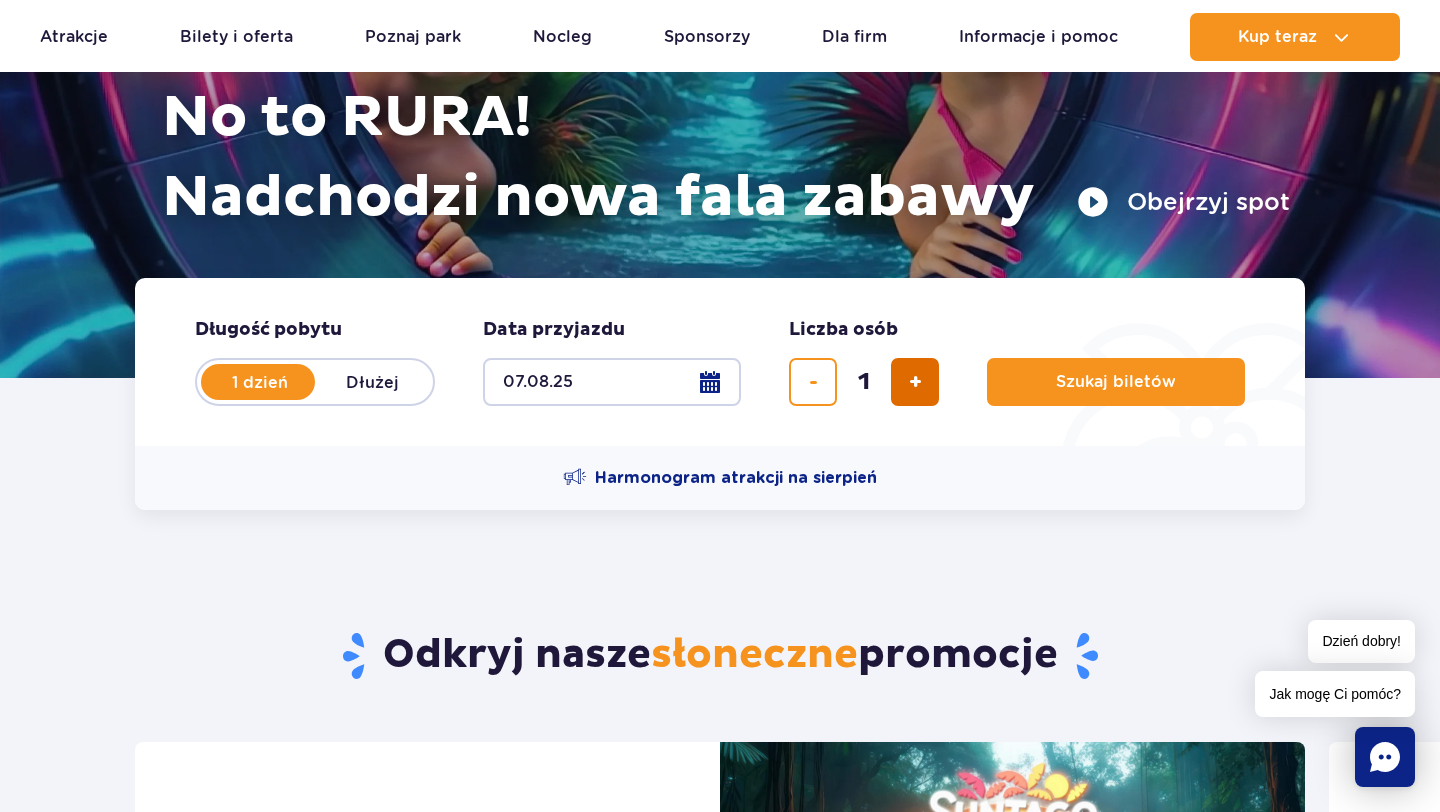 click at bounding box center (915, 382) 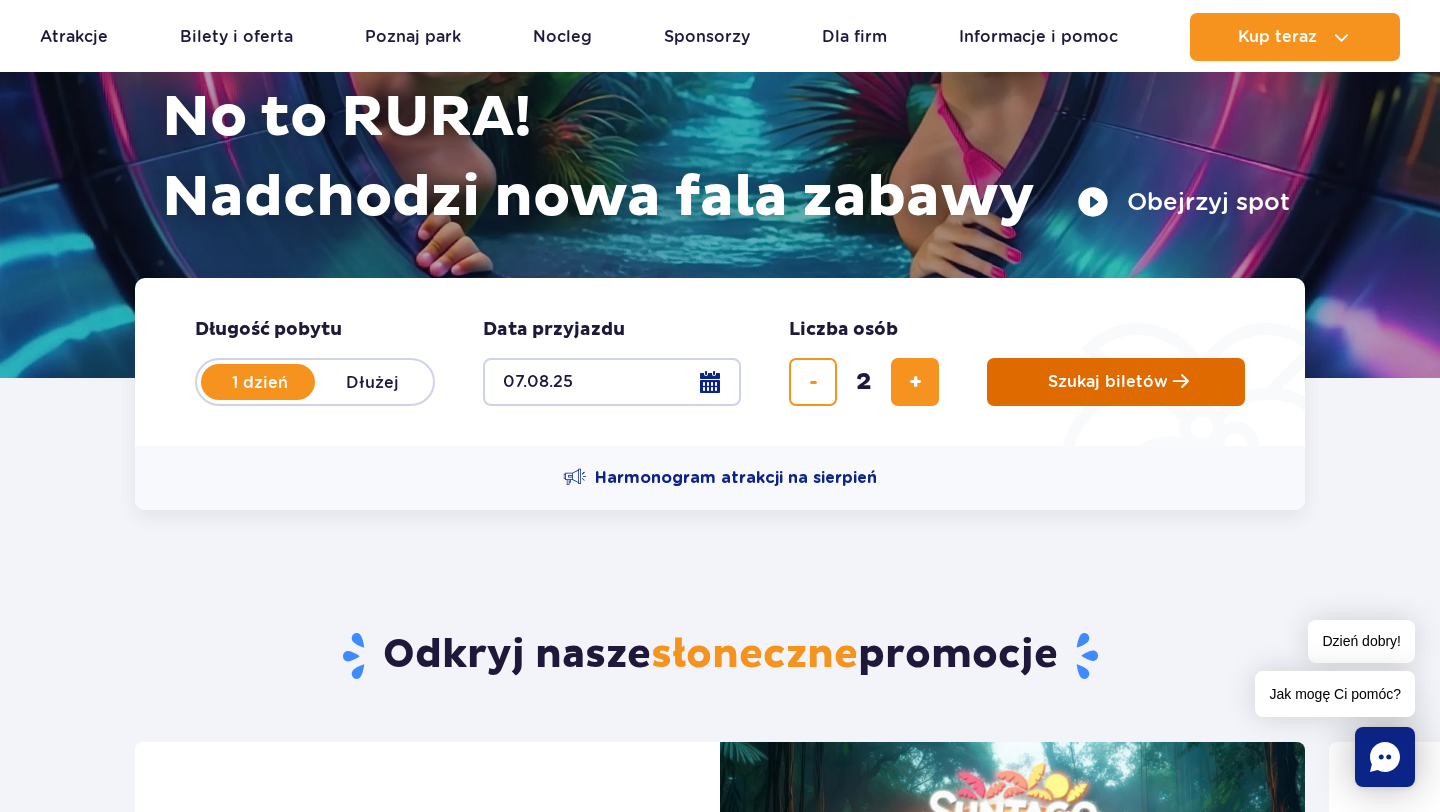 click on "Szukaj biletów" at bounding box center (1108, 382) 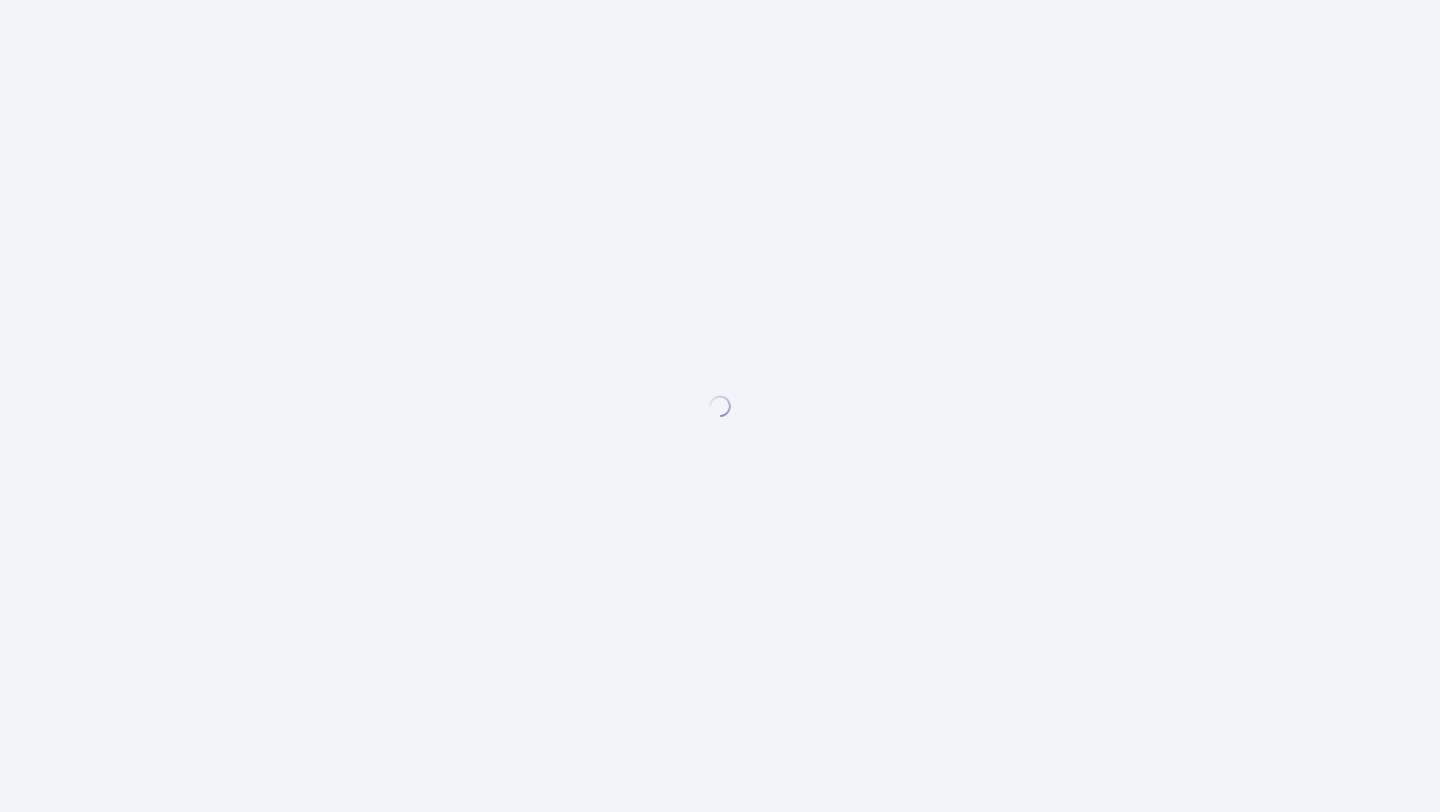 scroll, scrollTop: 0, scrollLeft: 0, axis: both 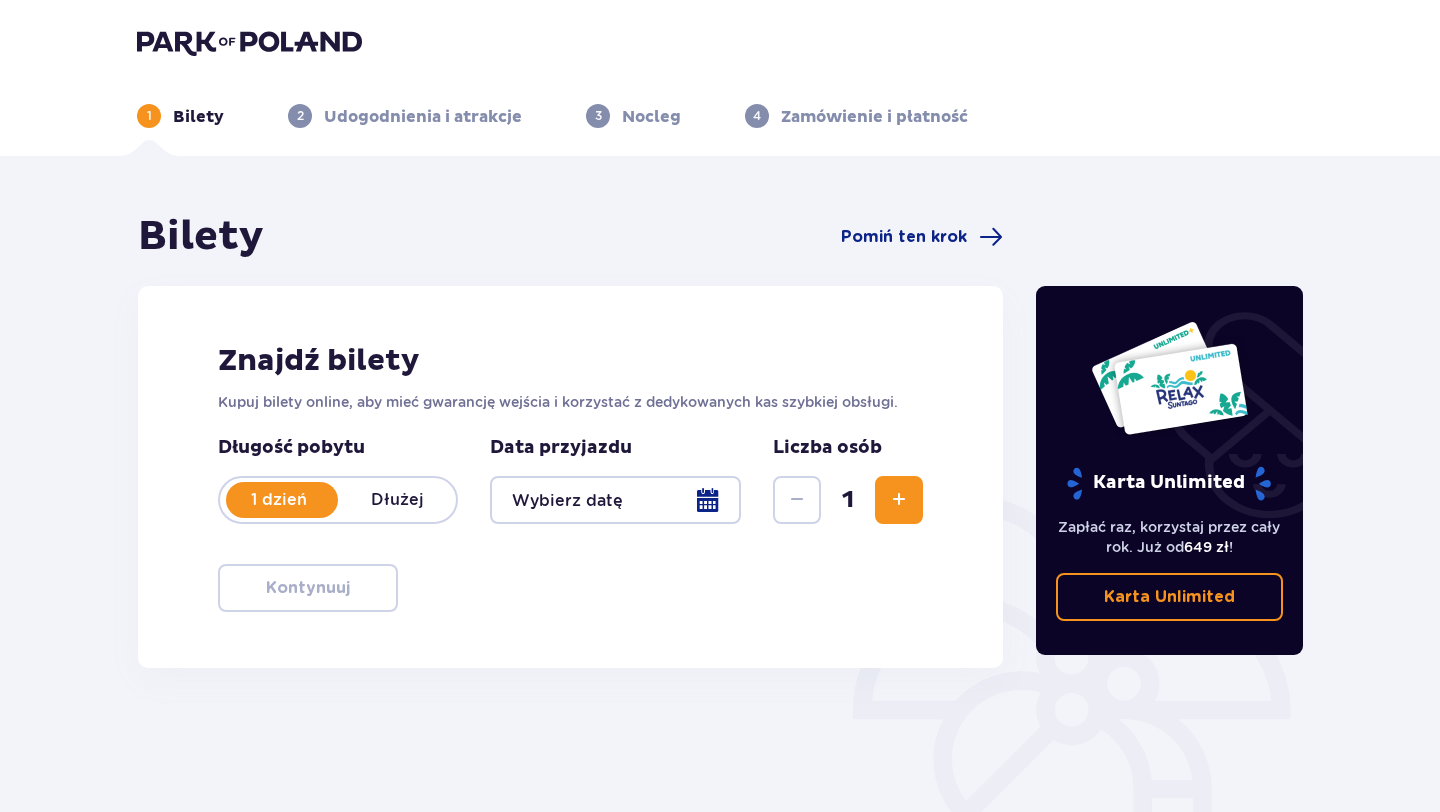 type on "07.08.25" 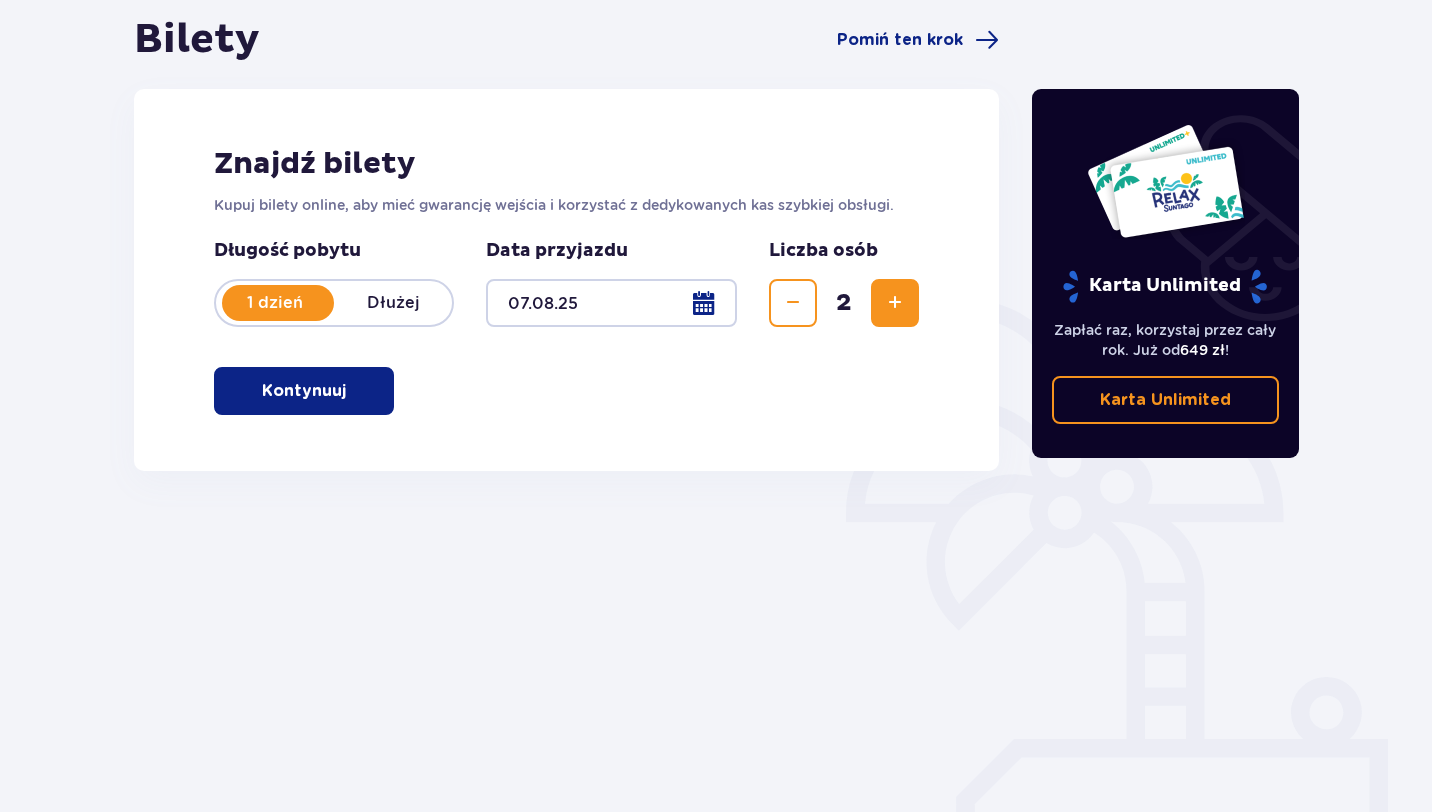 scroll, scrollTop: 207, scrollLeft: 0, axis: vertical 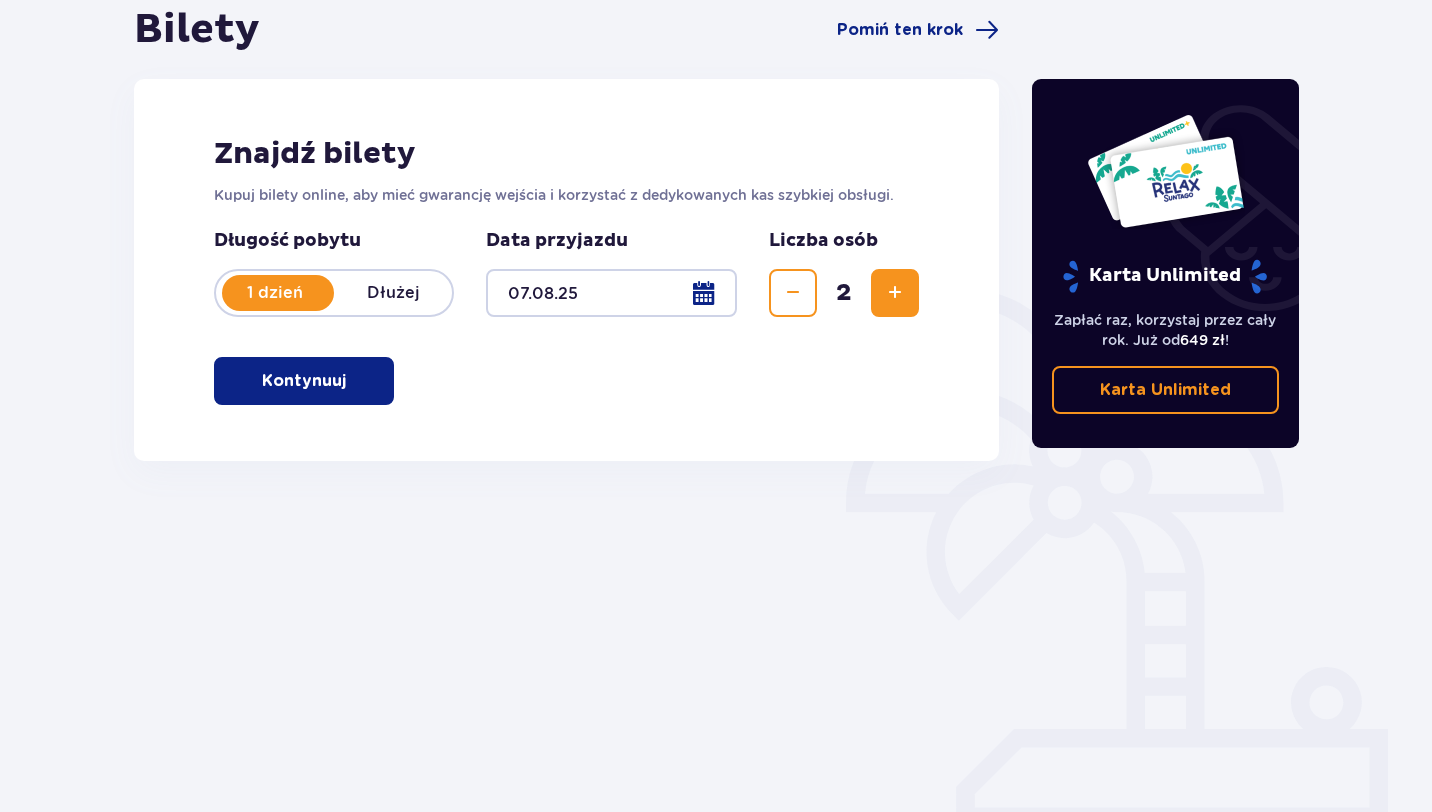 click on "Kontynuuj" at bounding box center [304, 381] 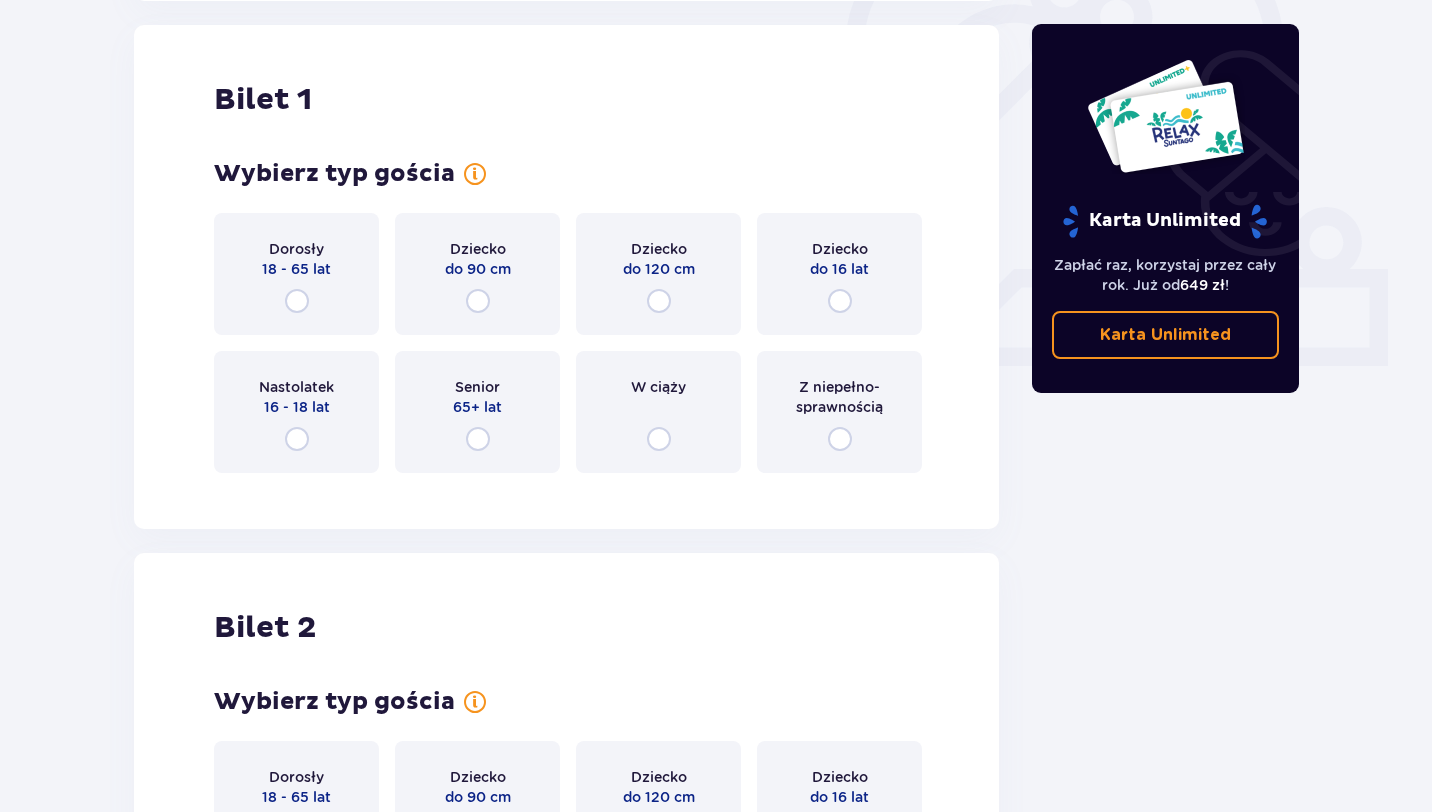 scroll, scrollTop: 668, scrollLeft: 0, axis: vertical 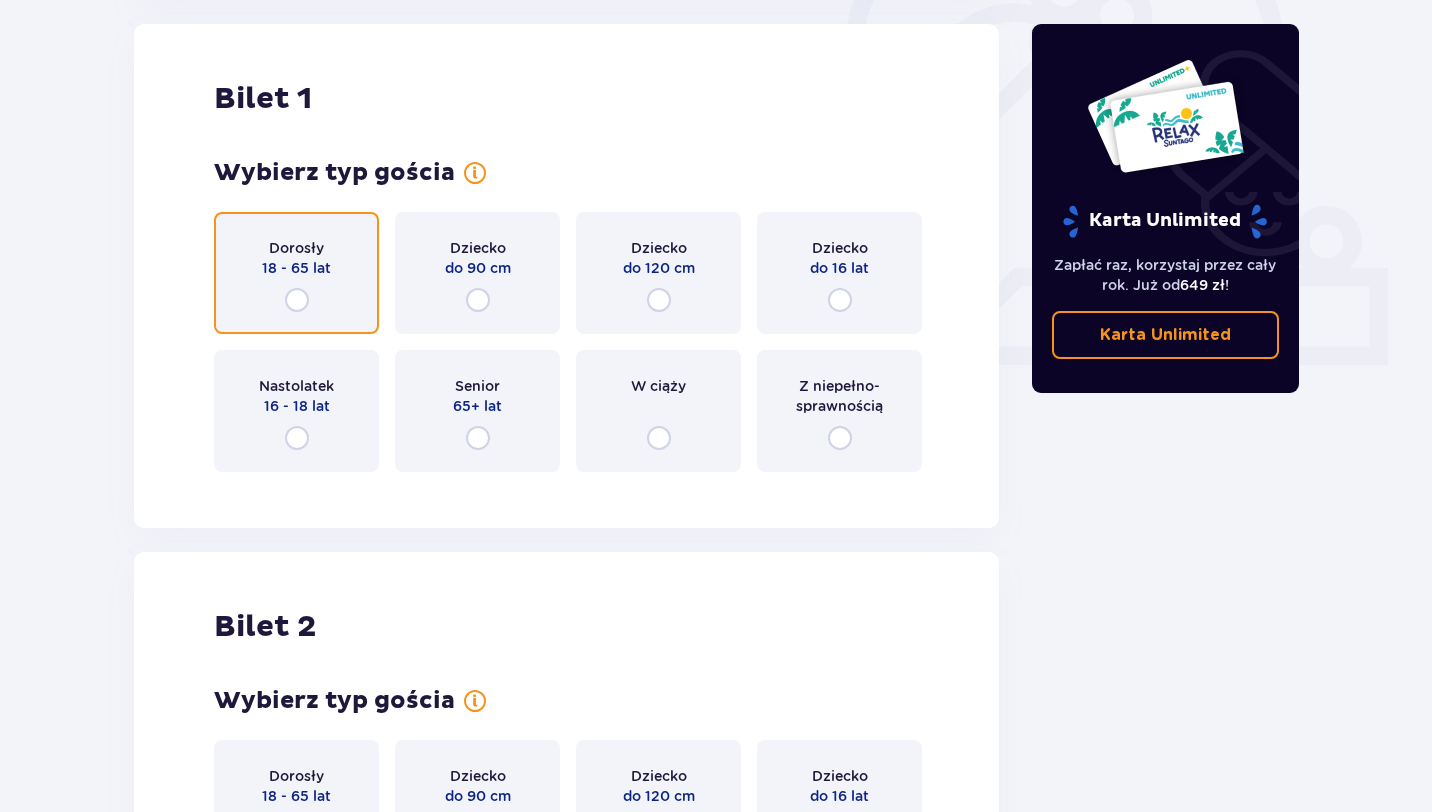 click at bounding box center (297, 300) 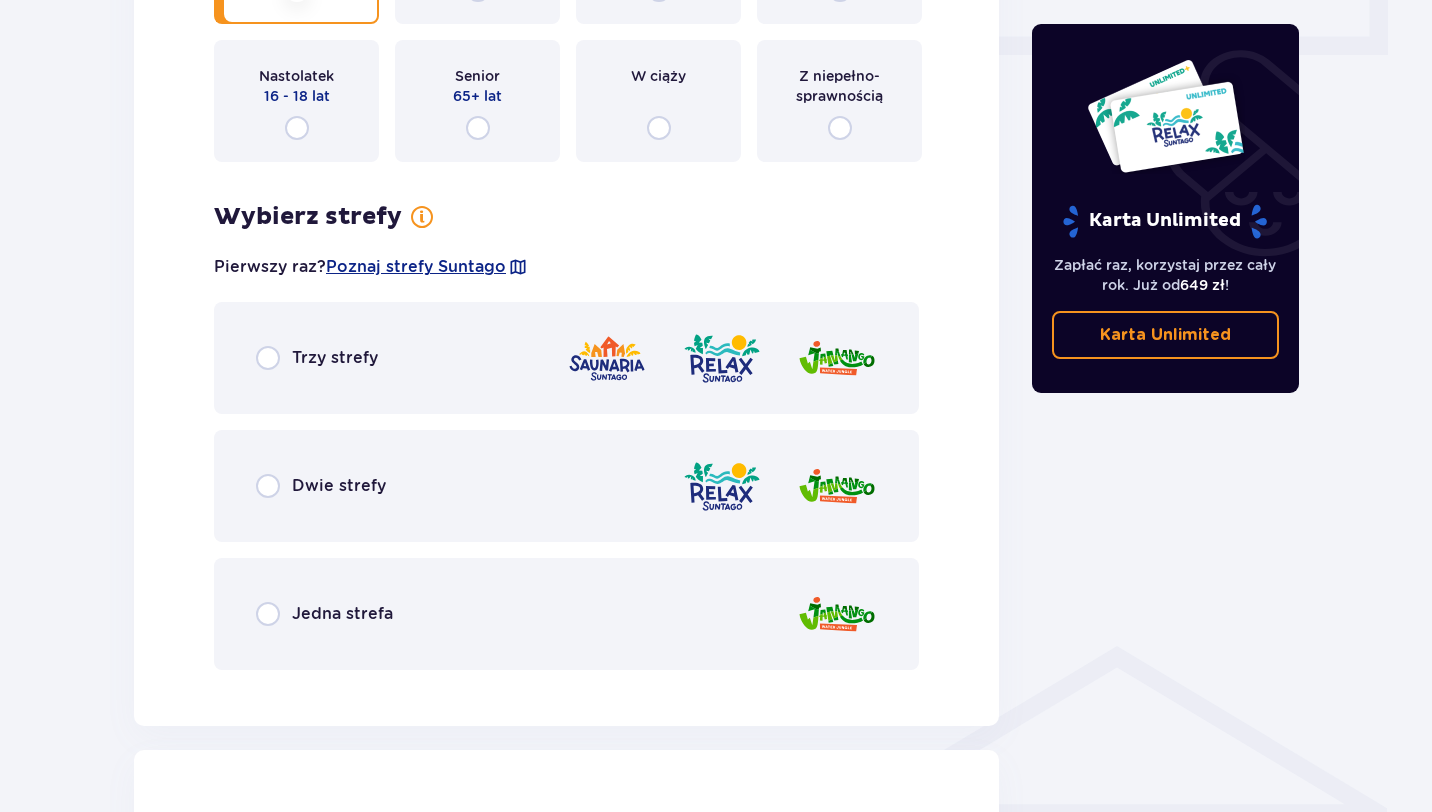 scroll, scrollTop: 1125, scrollLeft: 0, axis: vertical 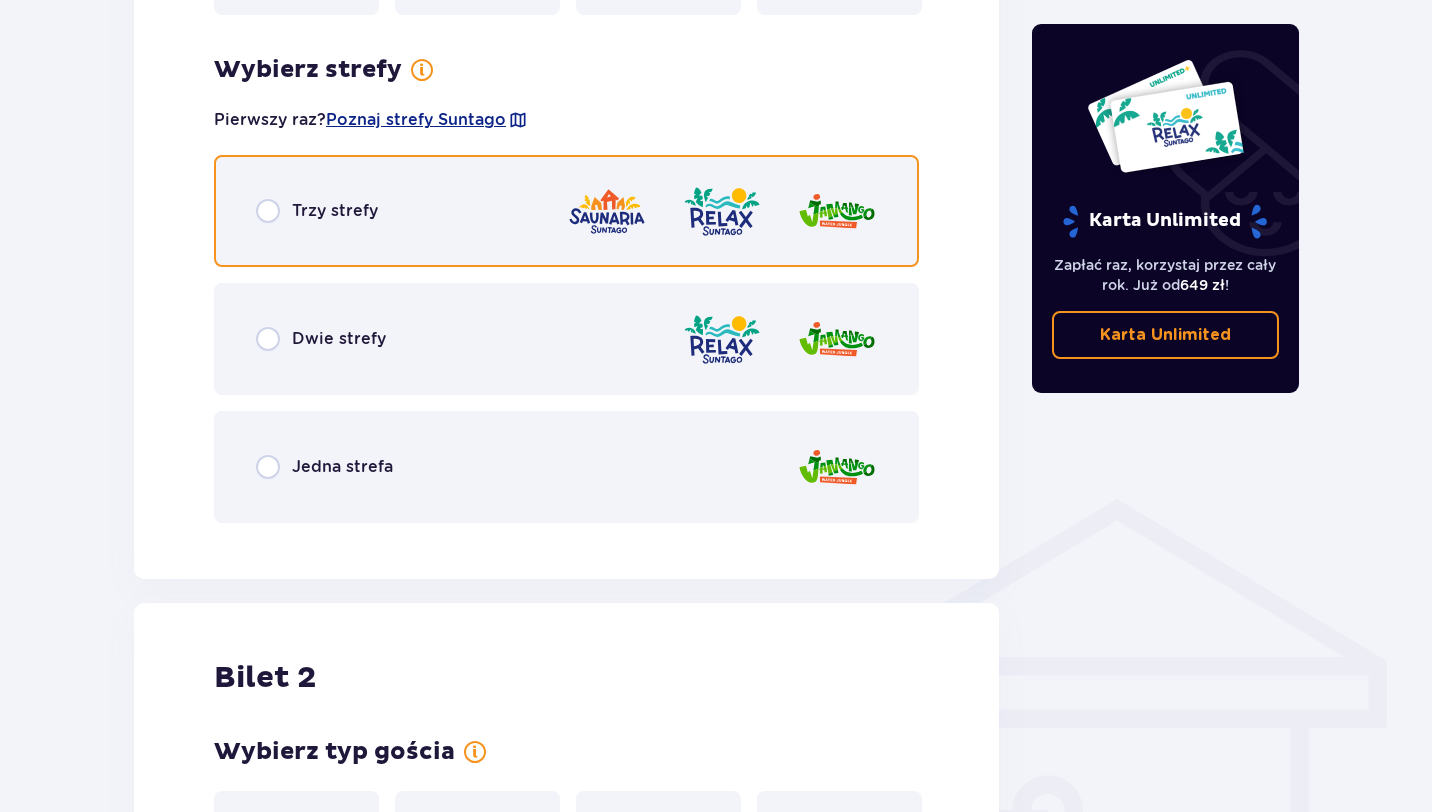 click at bounding box center [268, 211] 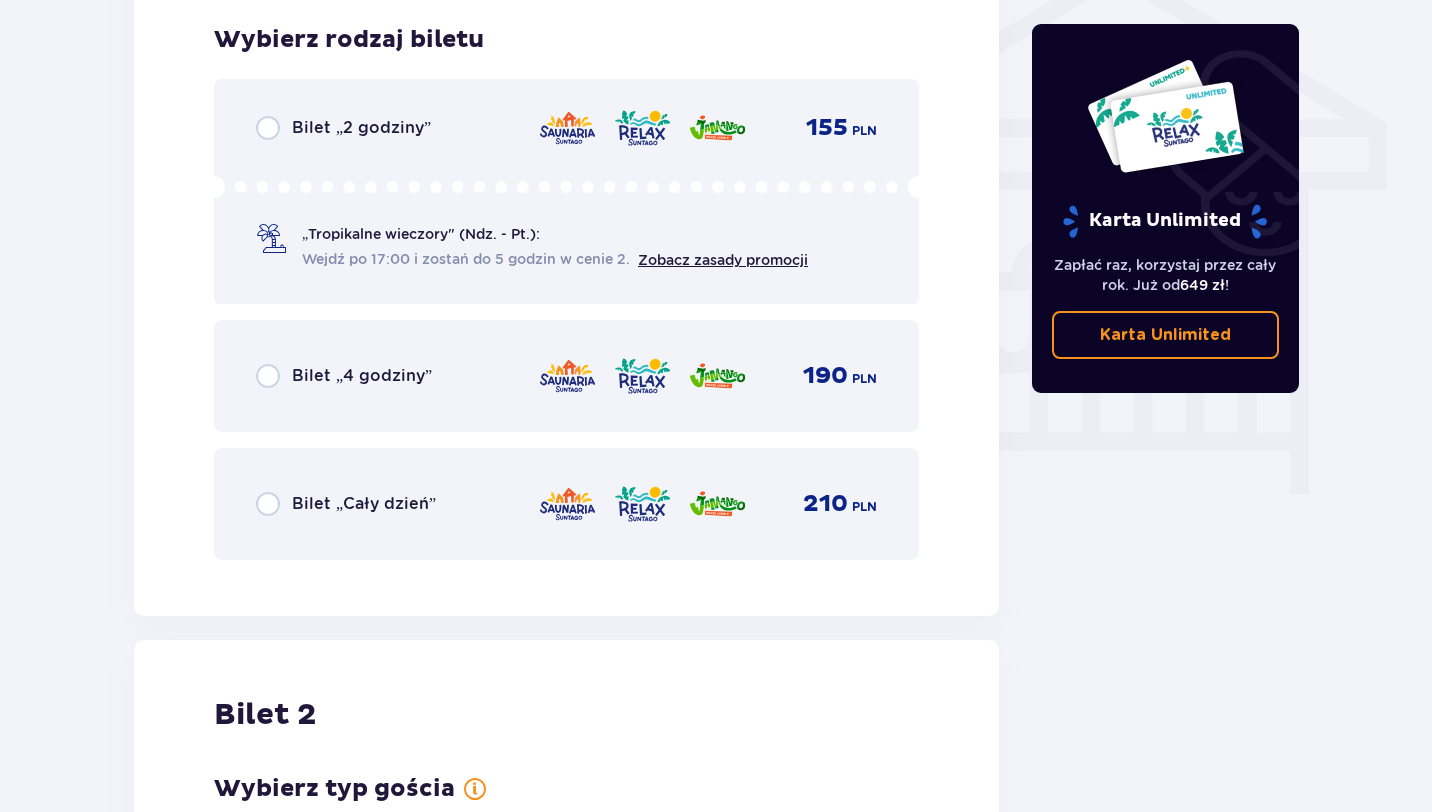 scroll, scrollTop: 1664, scrollLeft: 0, axis: vertical 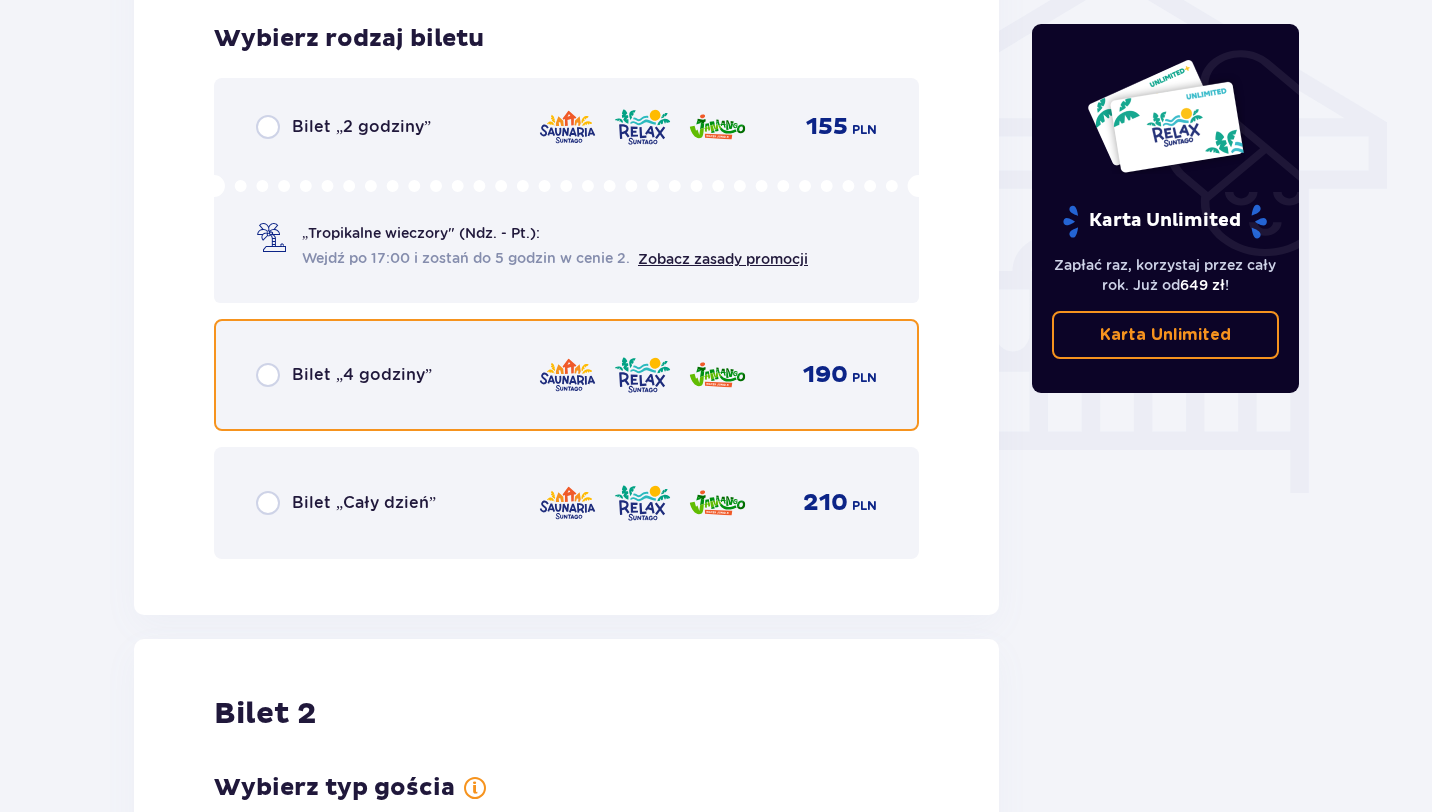 click at bounding box center [268, 375] 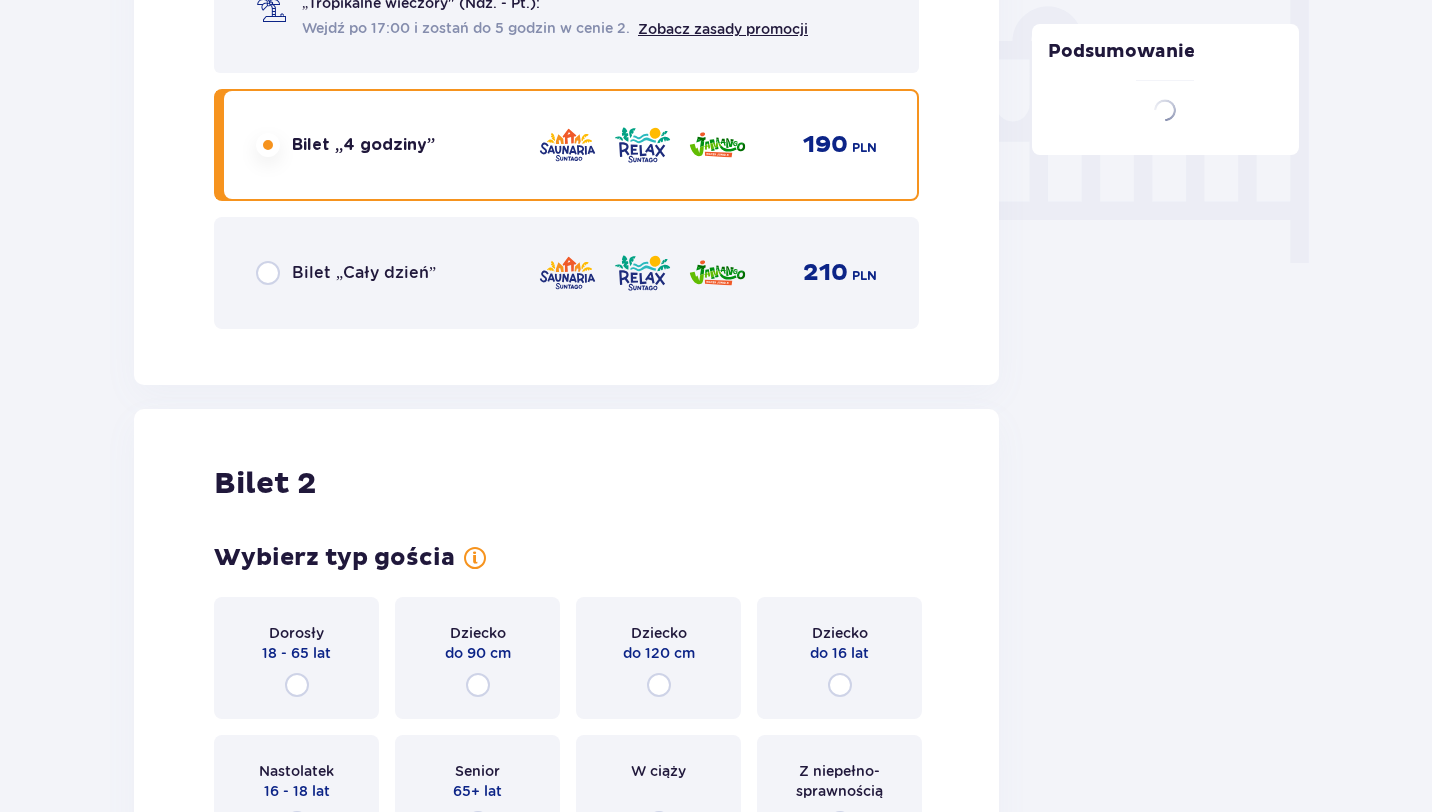 scroll, scrollTop: 2211, scrollLeft: 0, axis: vertical 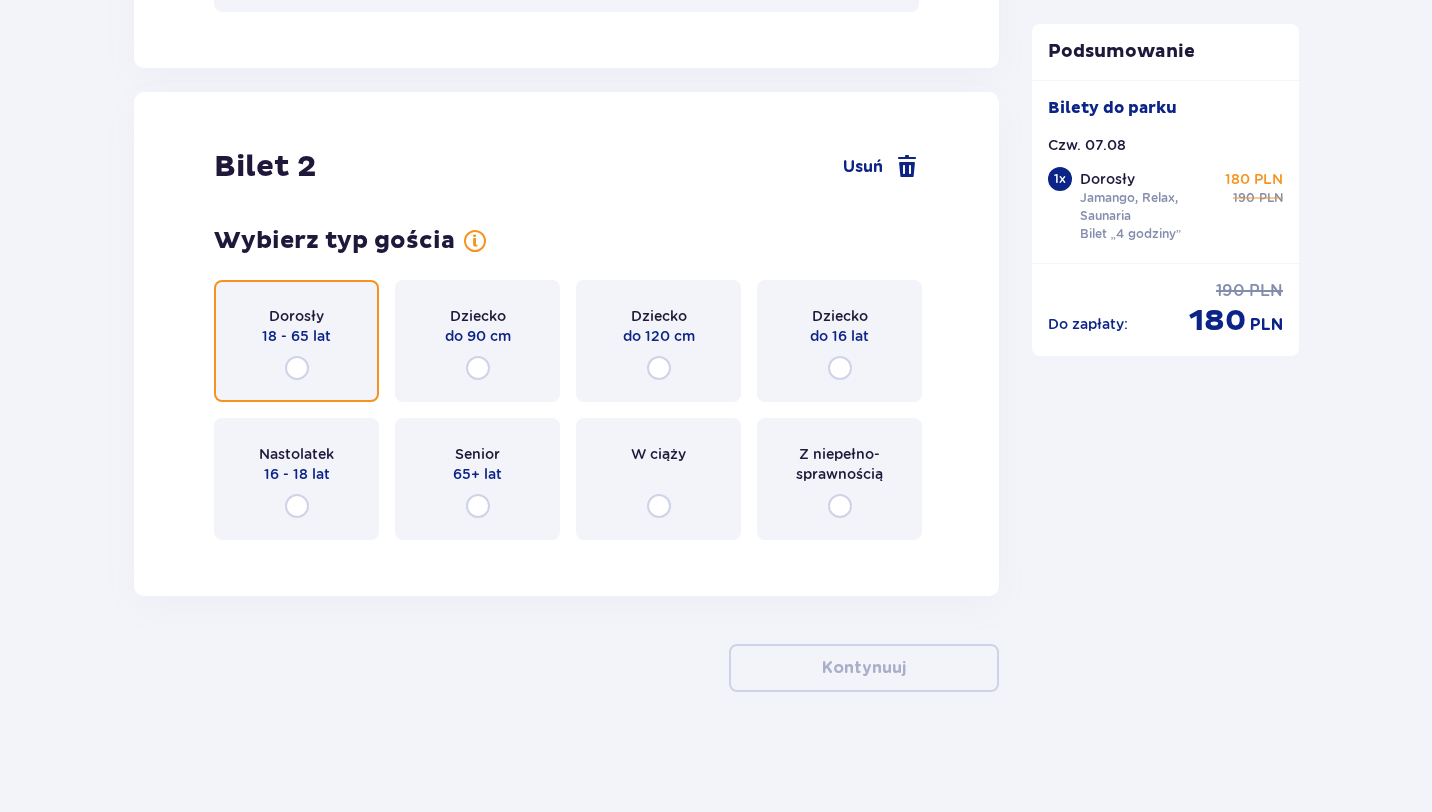 click at bounding box center (297, 368) 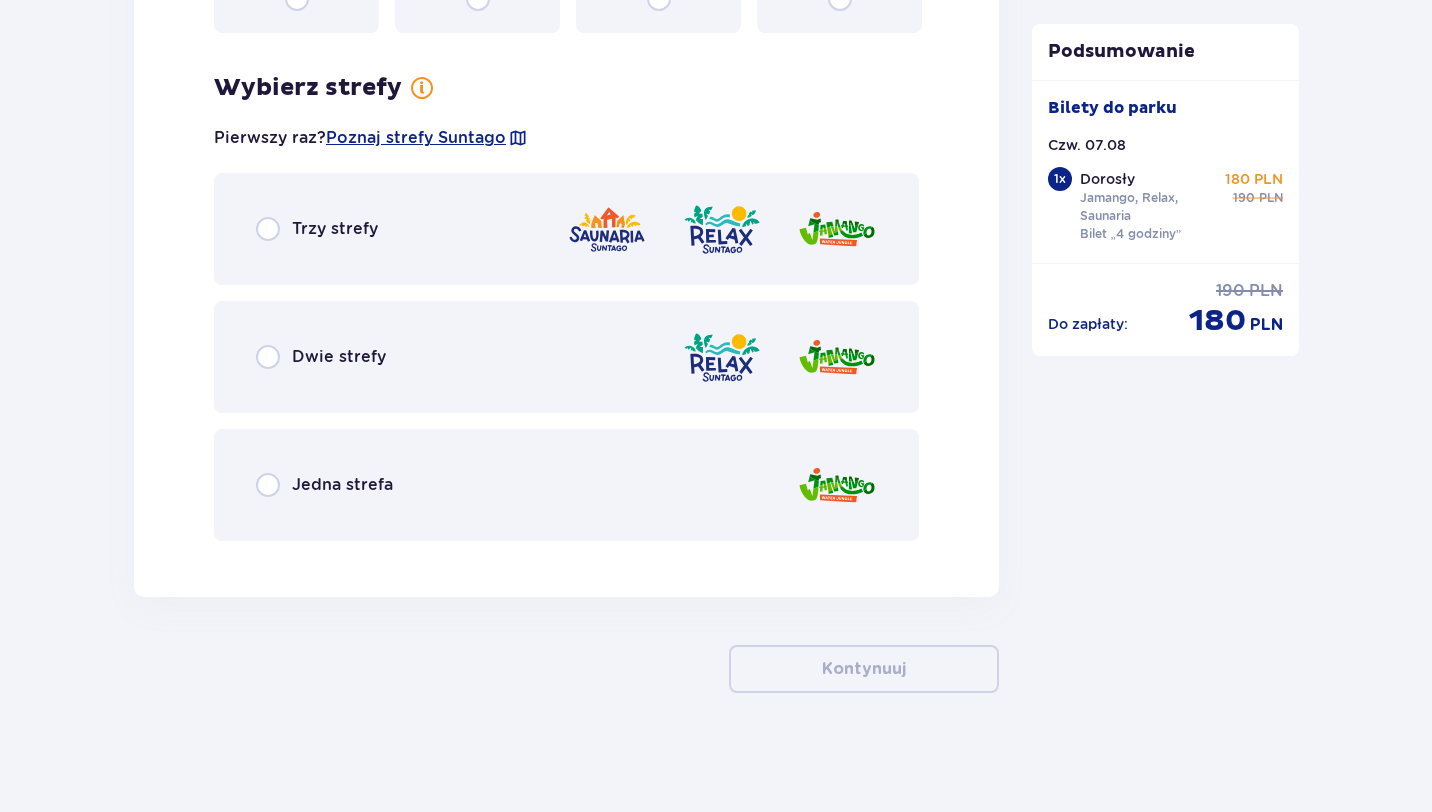 scroll, scrollTop: 2719, scrollLeft: 0, axis: vertical 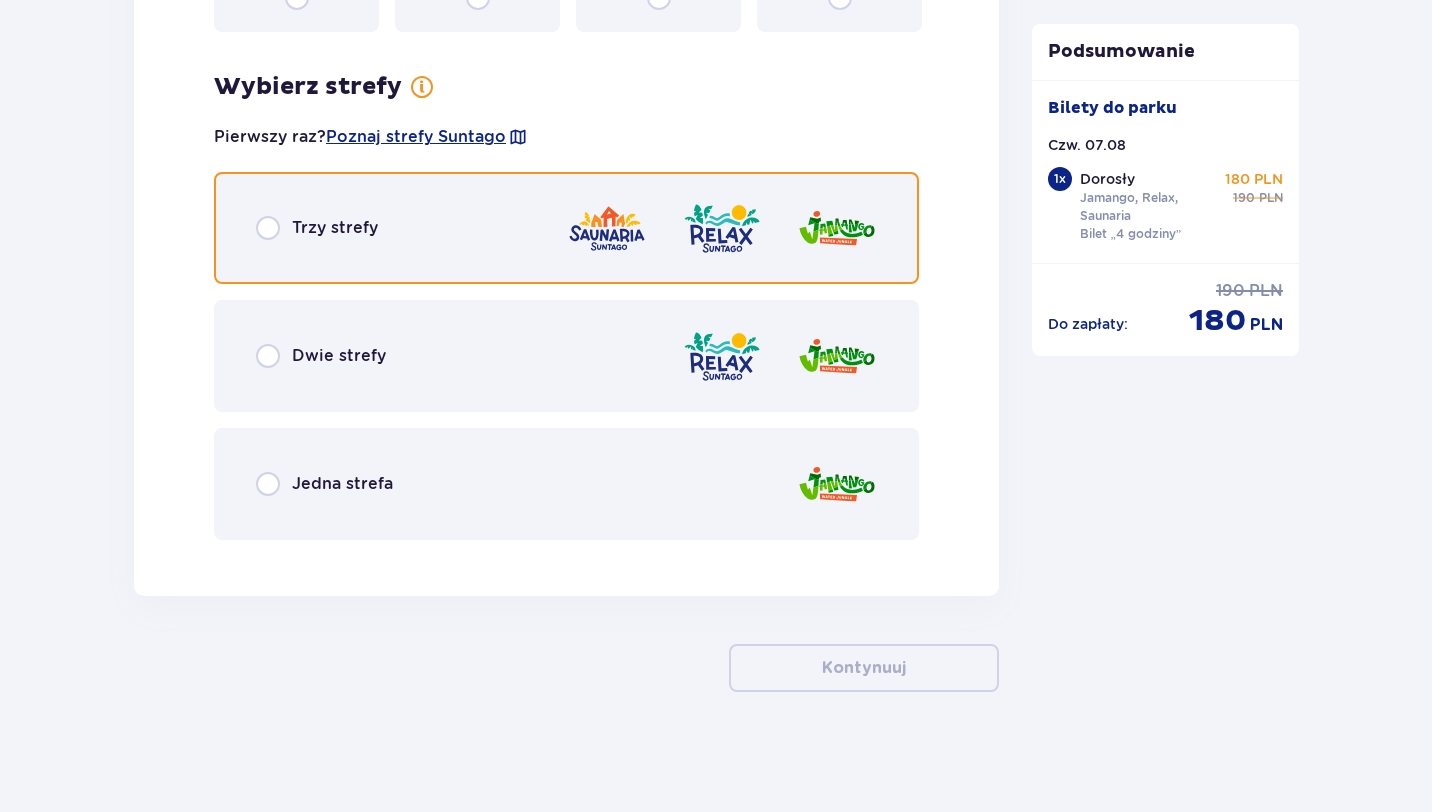 click at bounding box center (268, 228) 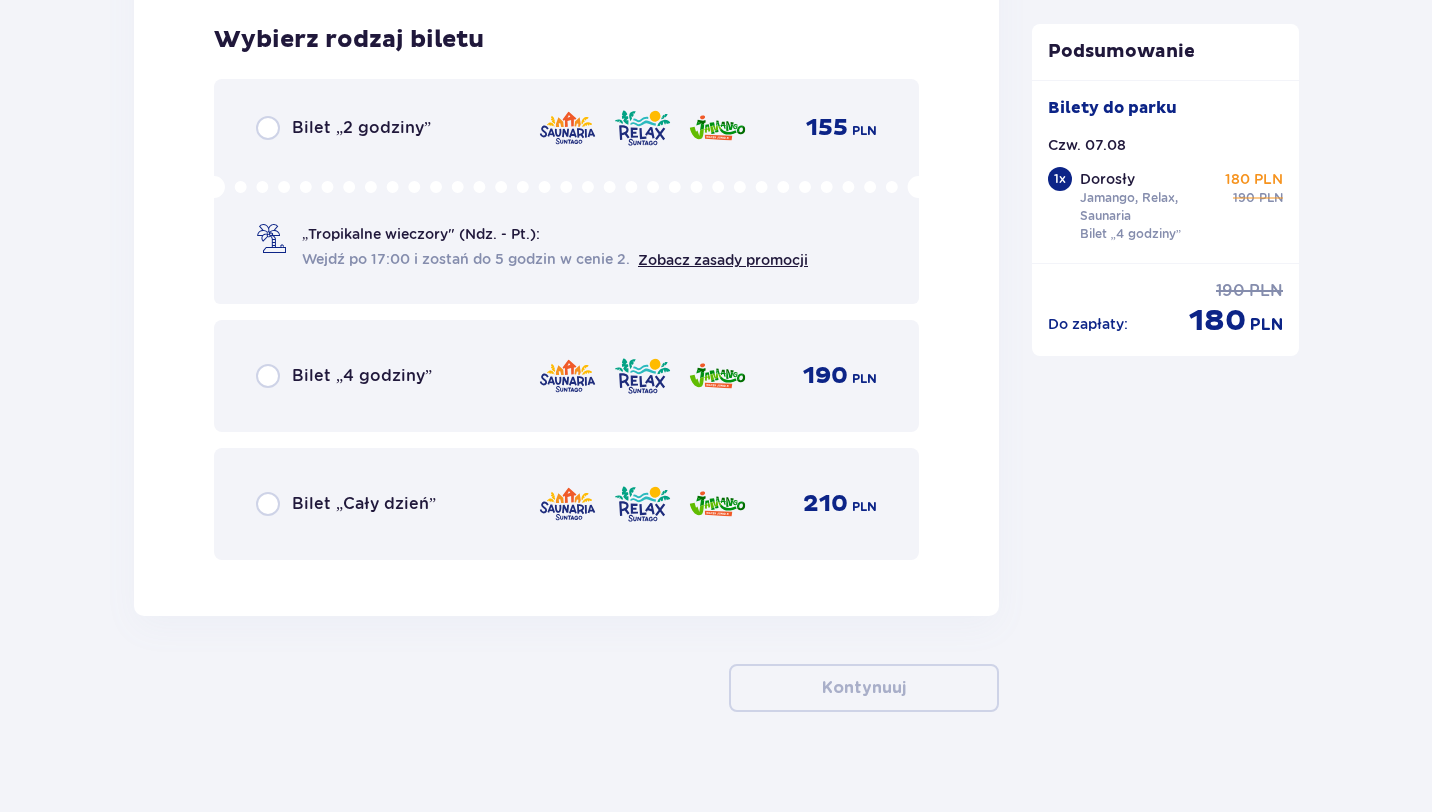 scroll, scrollTop: 3275, scrollLeft: 0, axis: vertical 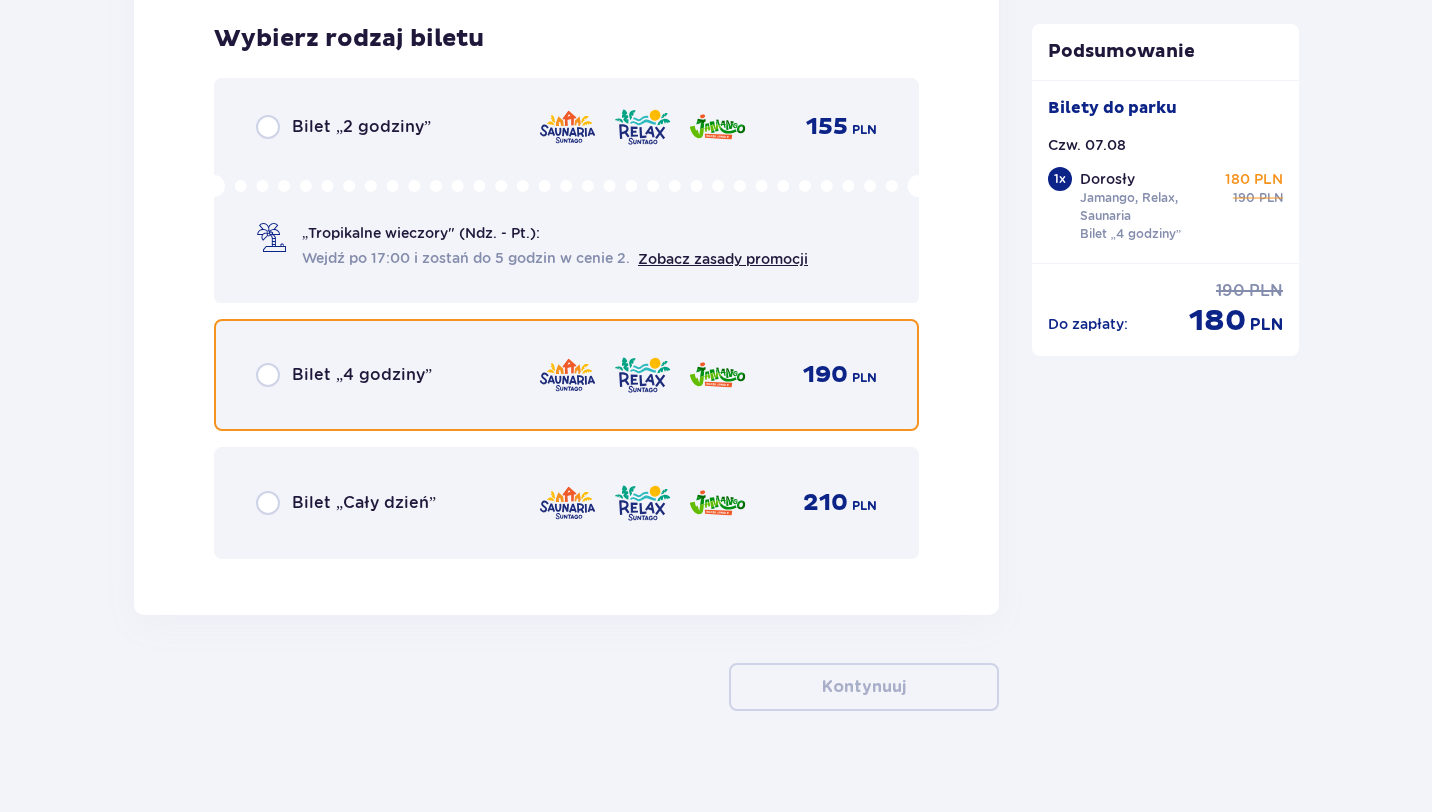 click at bounding box center [268, 375] 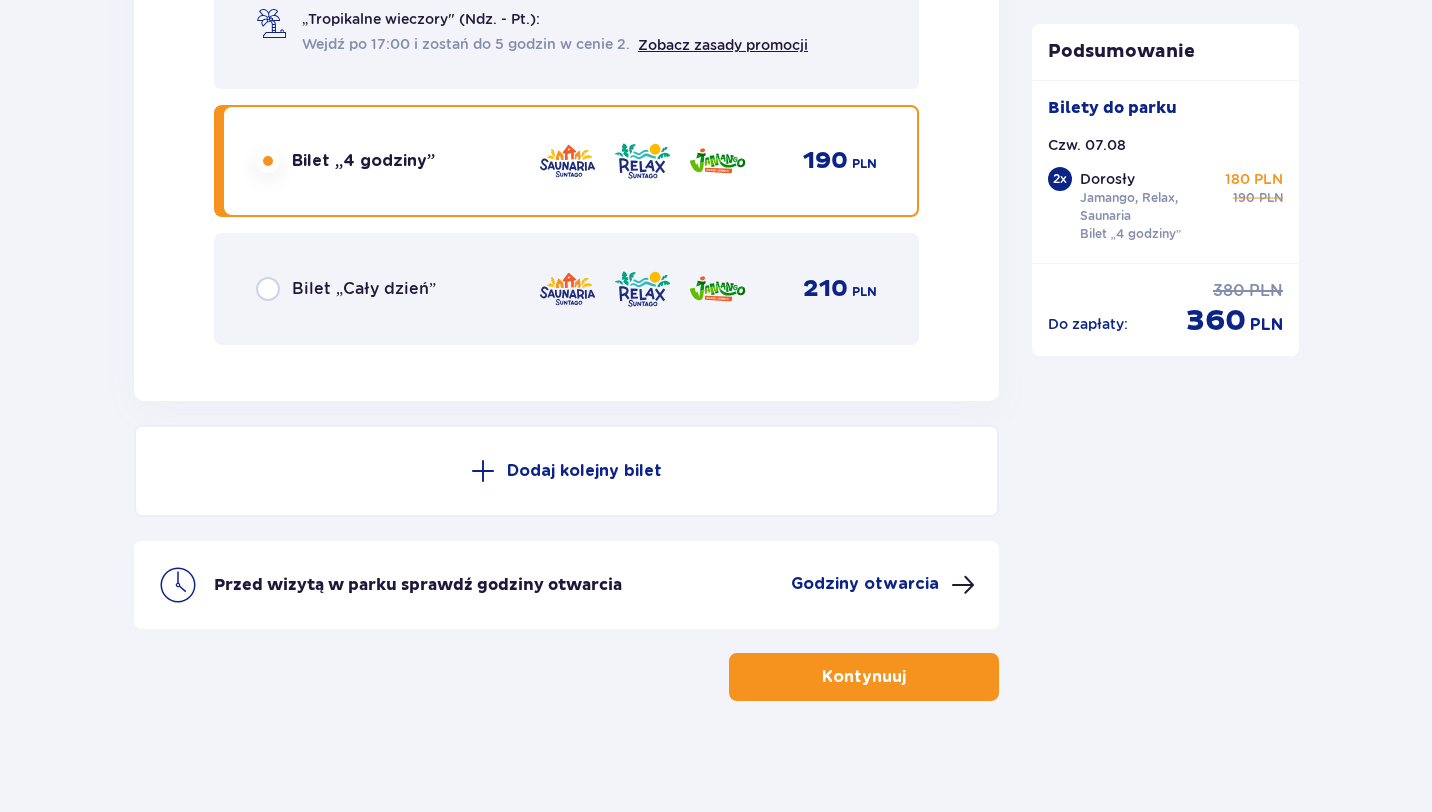 scroll, scrollTop: 3498, scrollLeft: 0, axis: vertical 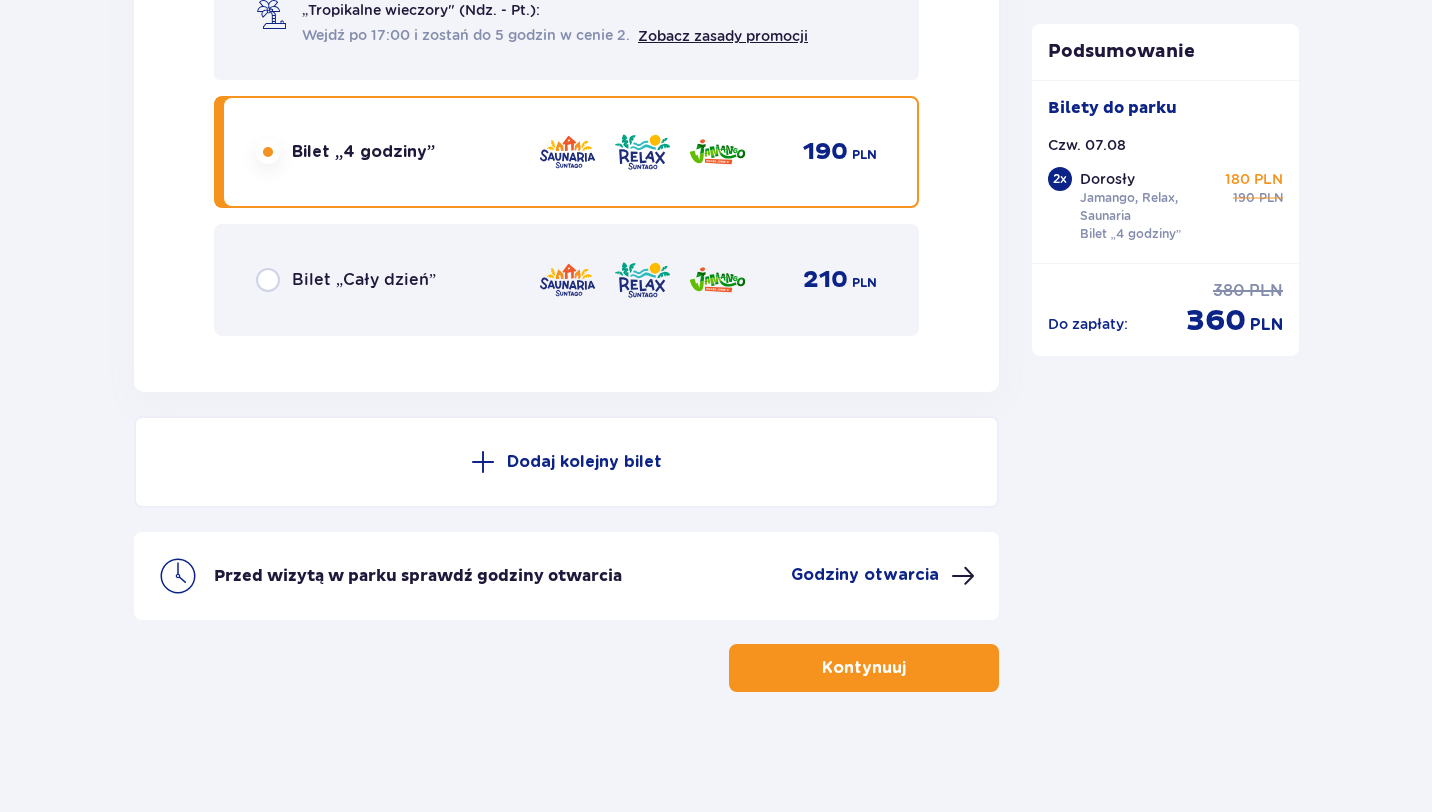 click on "Kontynuuj" at bounding box center [864, 668] 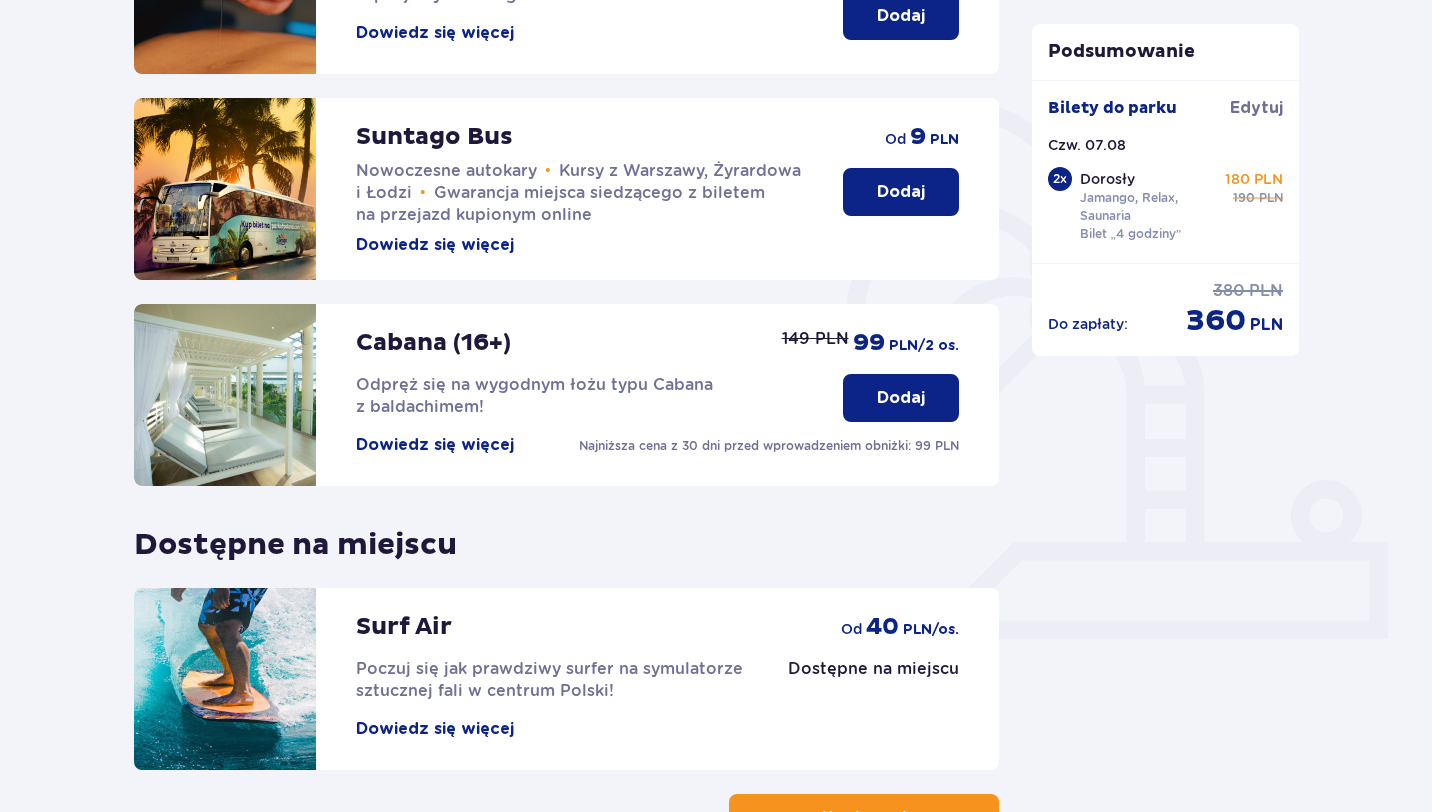 scroll, scrollTop: 544, scrollLeft: 0, axis: vertical 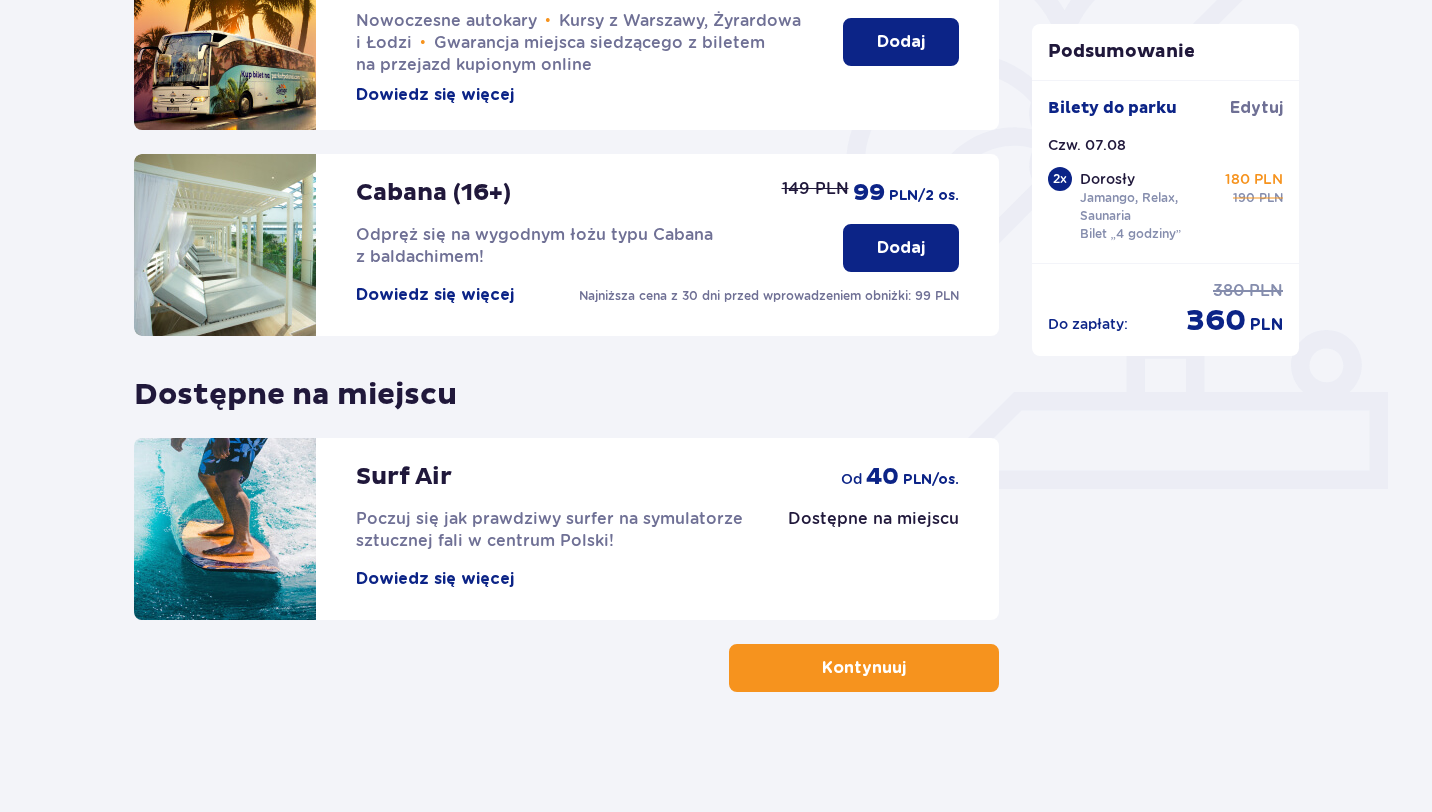 click on "Kontynuuj" at bounding box center (864, 668) 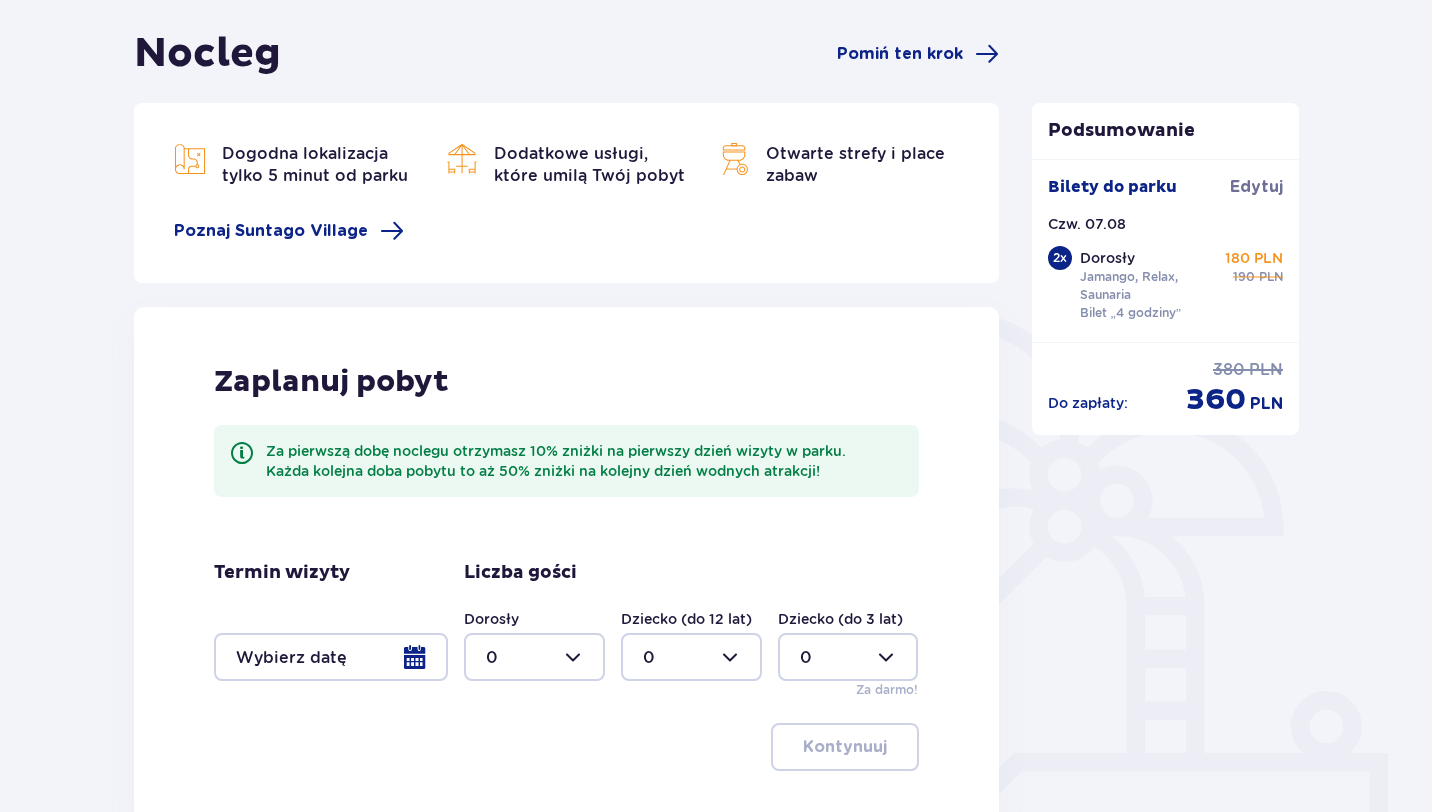 scroll, scrollTop: 390, scrollLeft: 0, axis: vertical 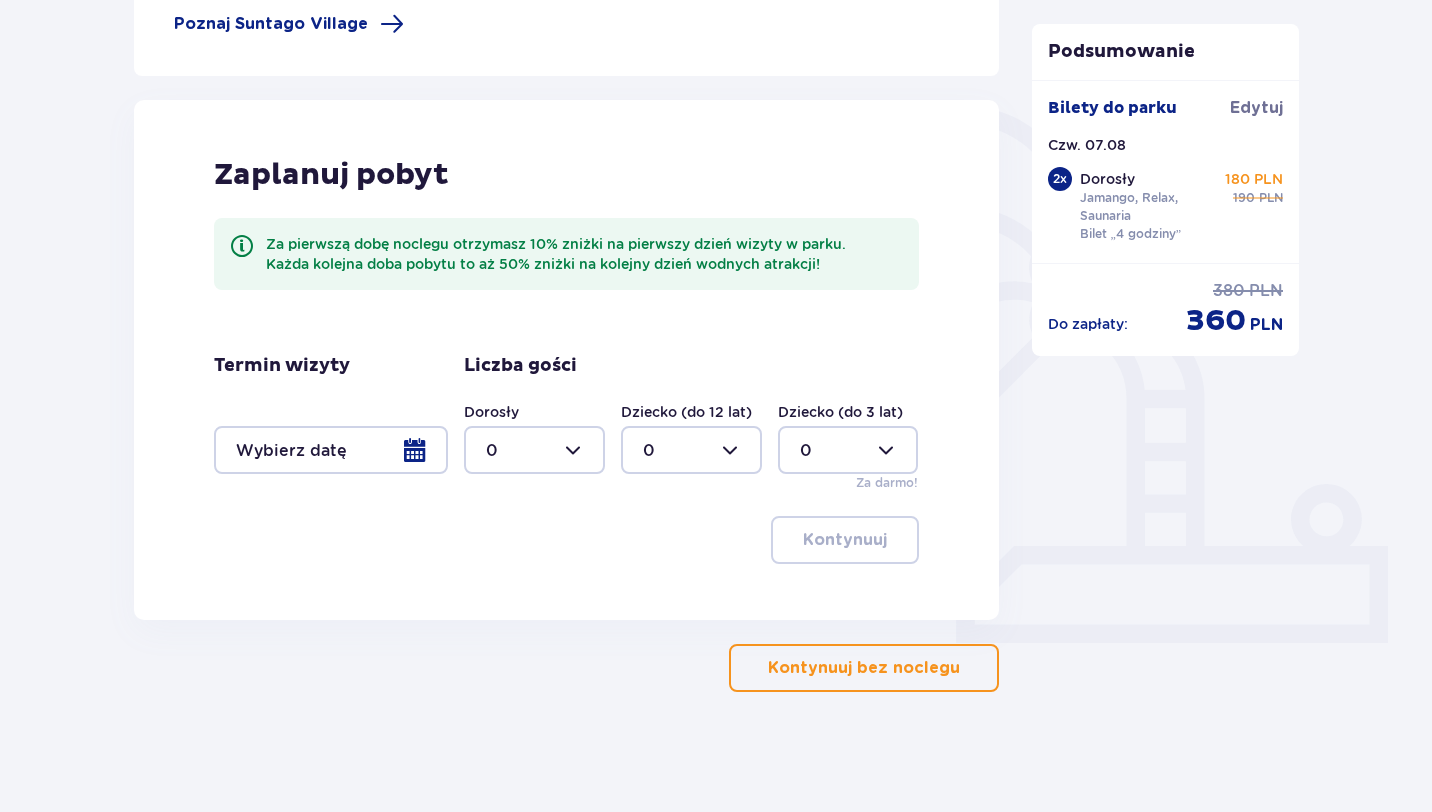click on "Kontynuuj bez noclegu" at bounding box center (864, 668) 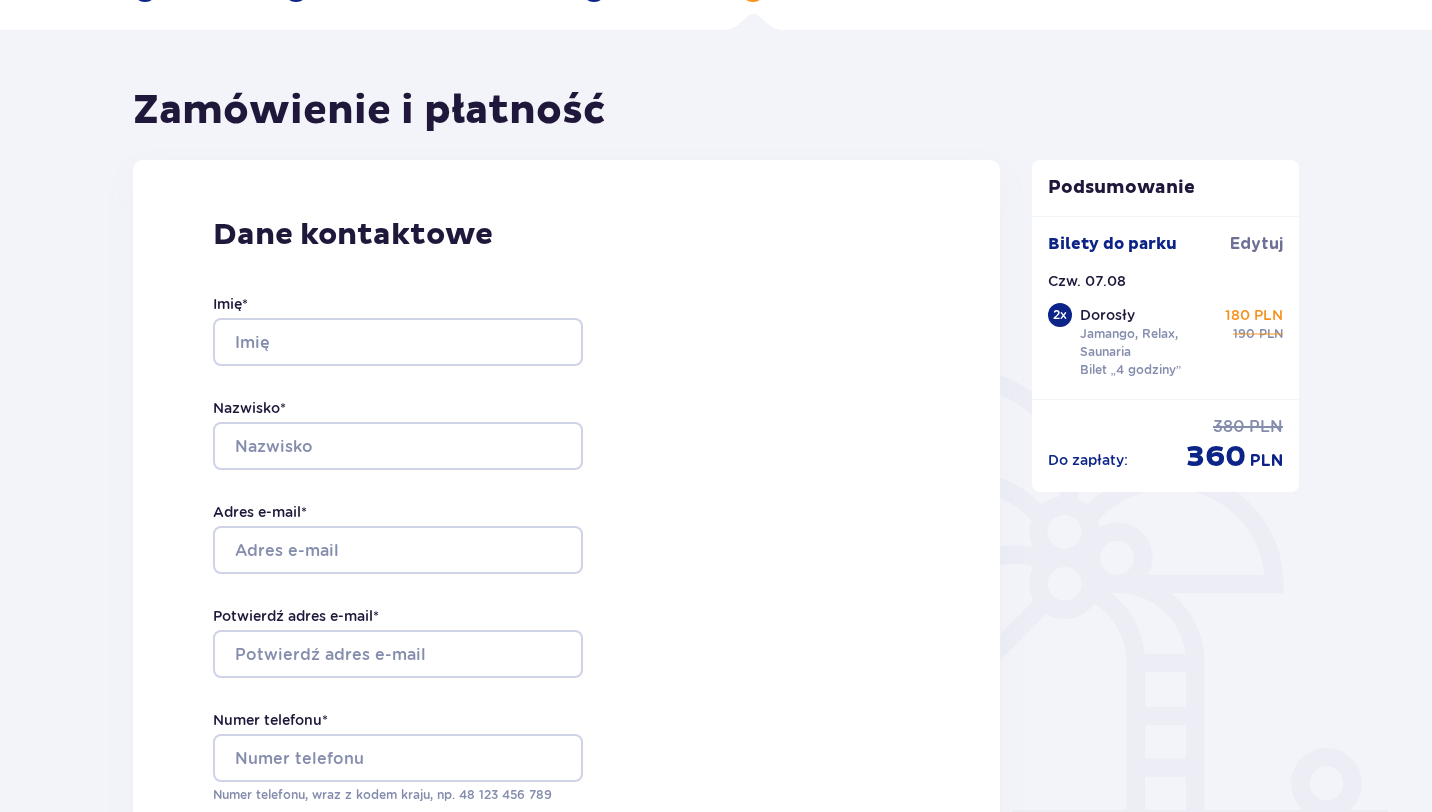 scroll, scrollTop: 127, scrollLeft: 0, axis: vertical 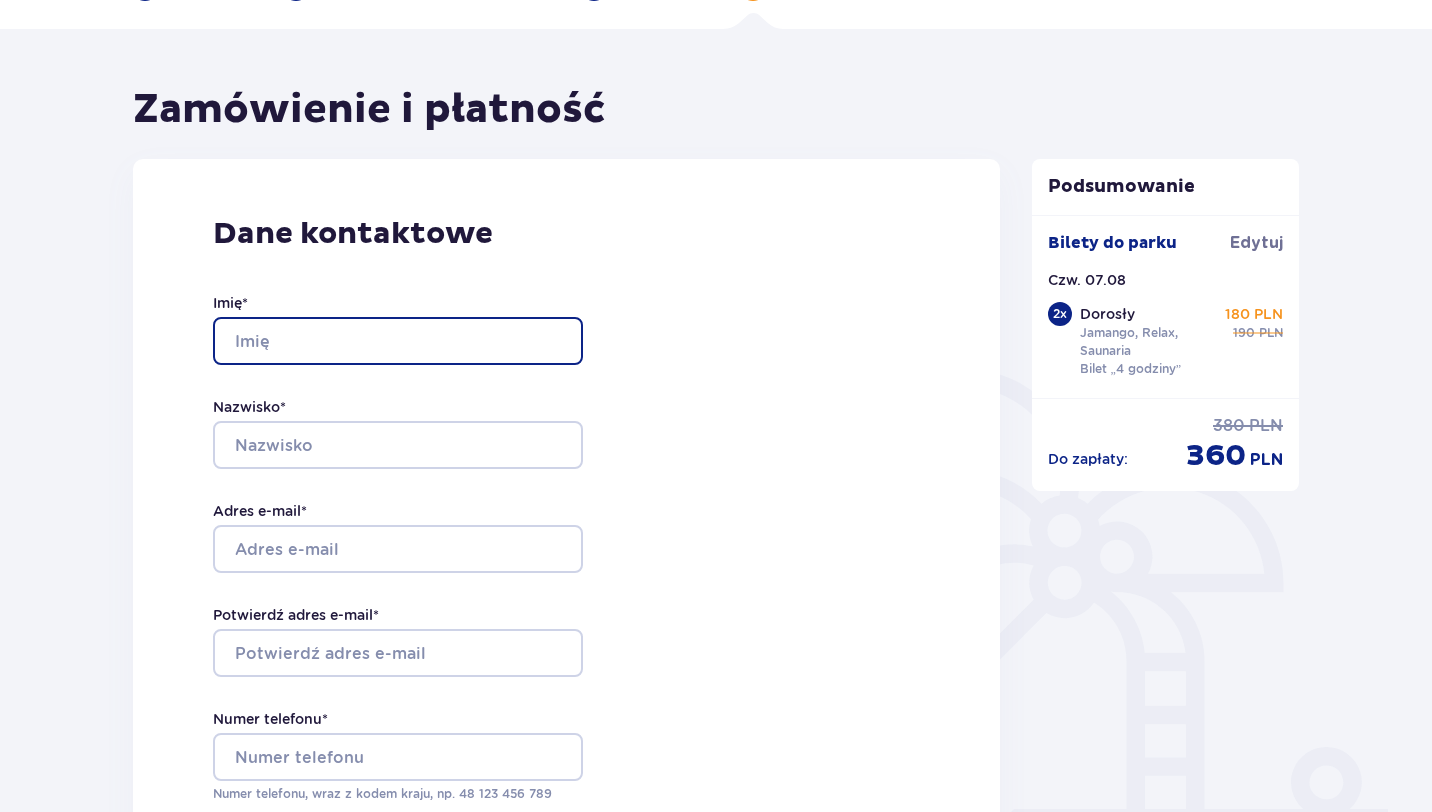 click on "Imię *" at bounding box center [398, 341] 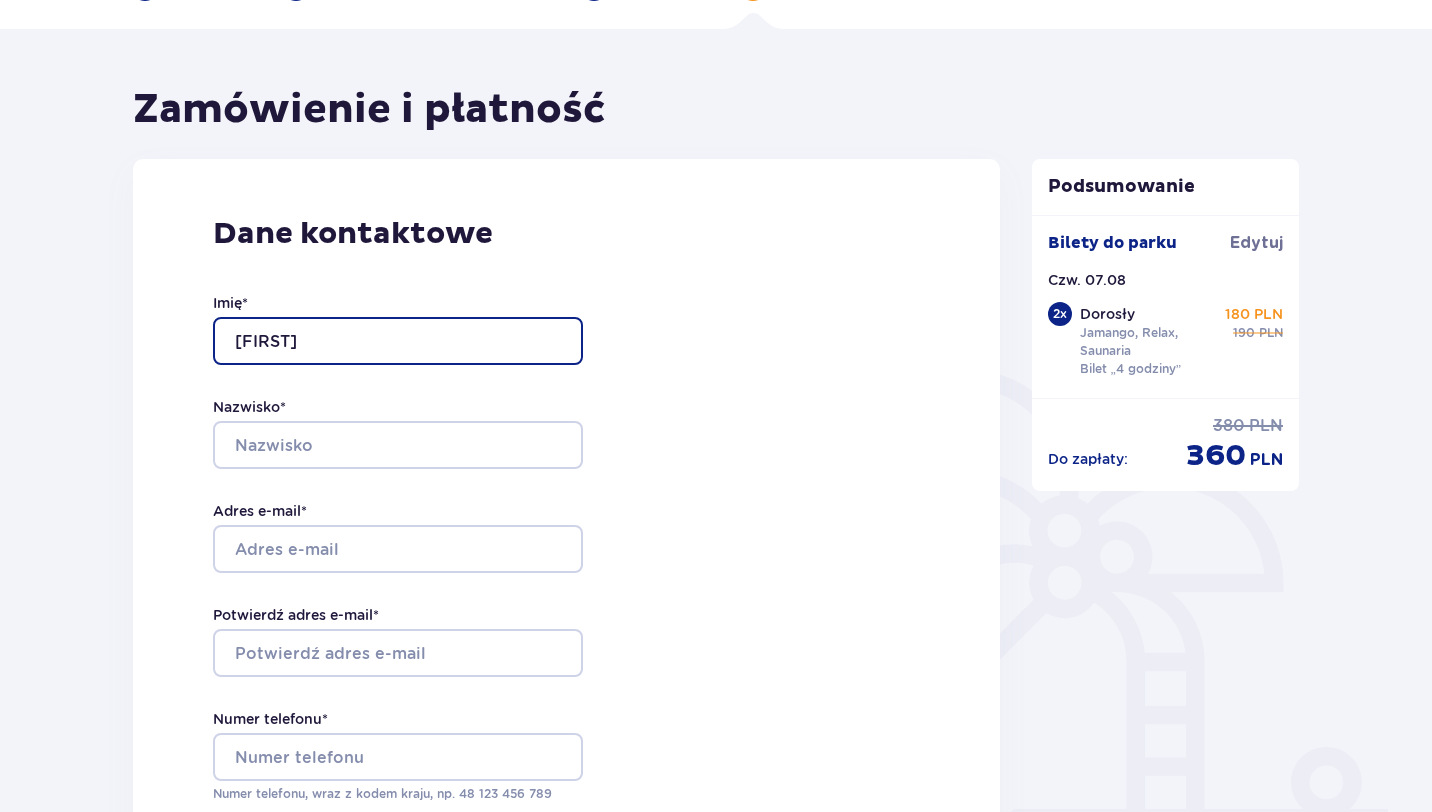 type on "aleksandra" 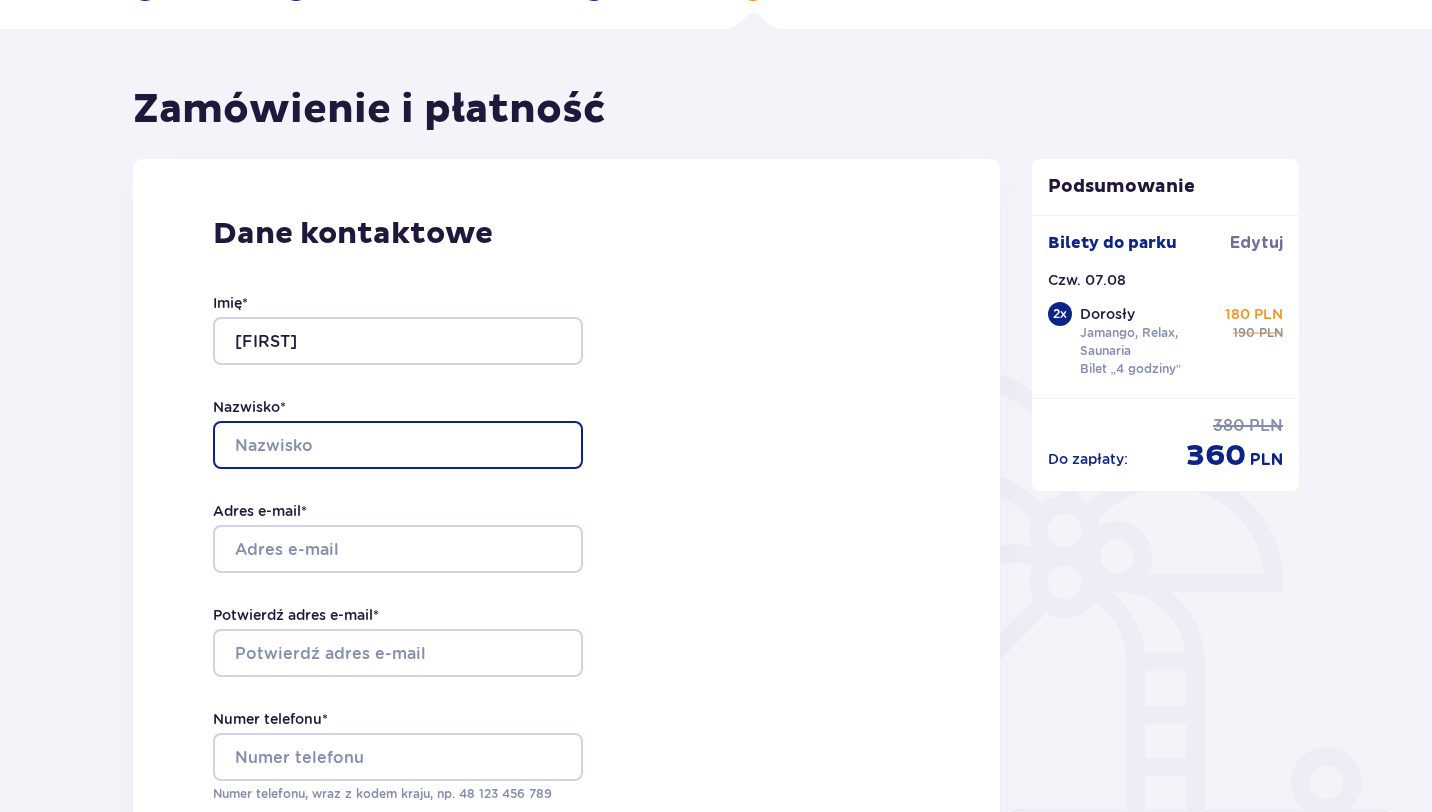 click on "Nazwisko *" at bounding box center (398, 445) 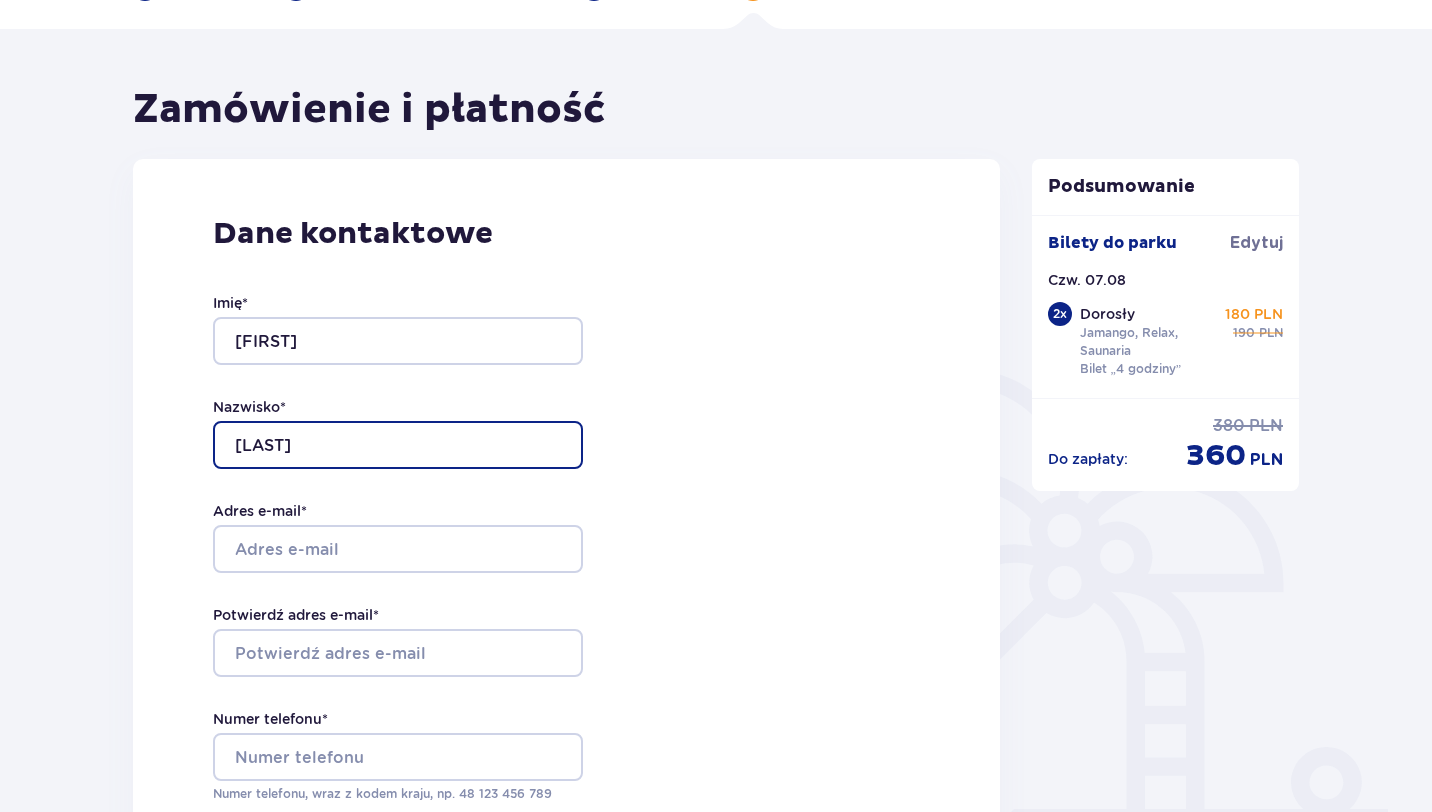 click on "siielczak" at bounding box center [398, 445] 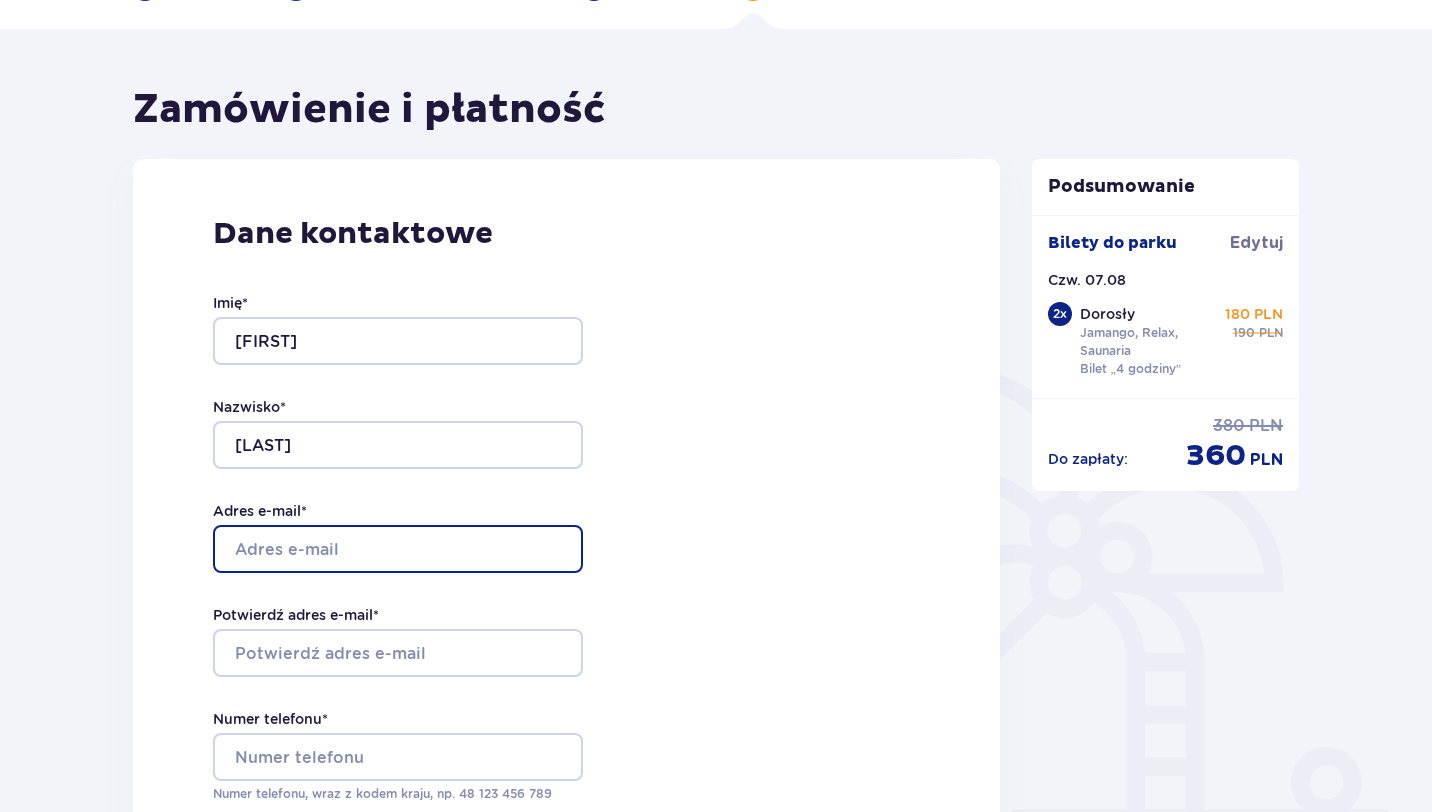 click on "Adres e-mail *" at bounding box center (398, 549) 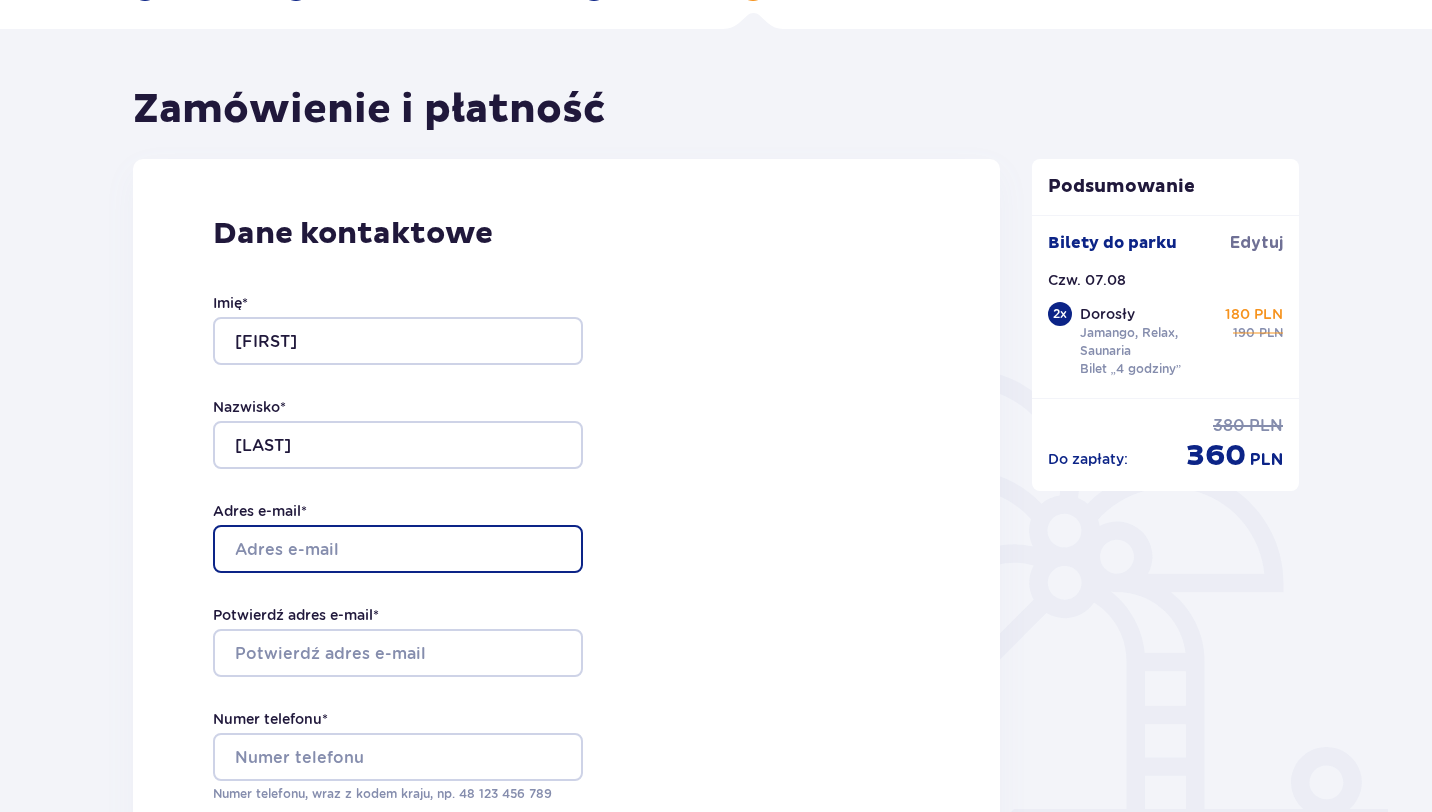 type on "olasielczak@gmail.com" 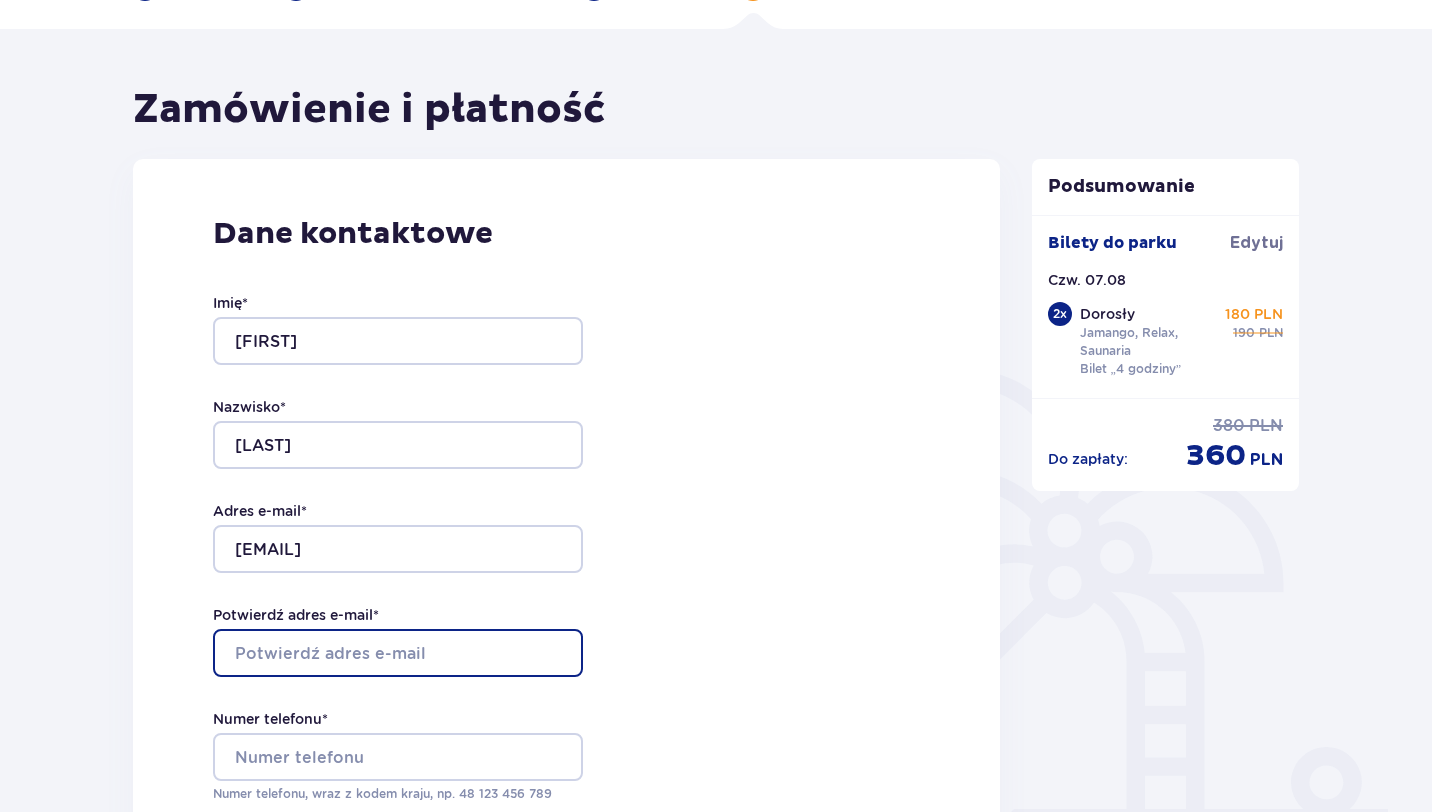 type on "olasielczak@gmail.com" 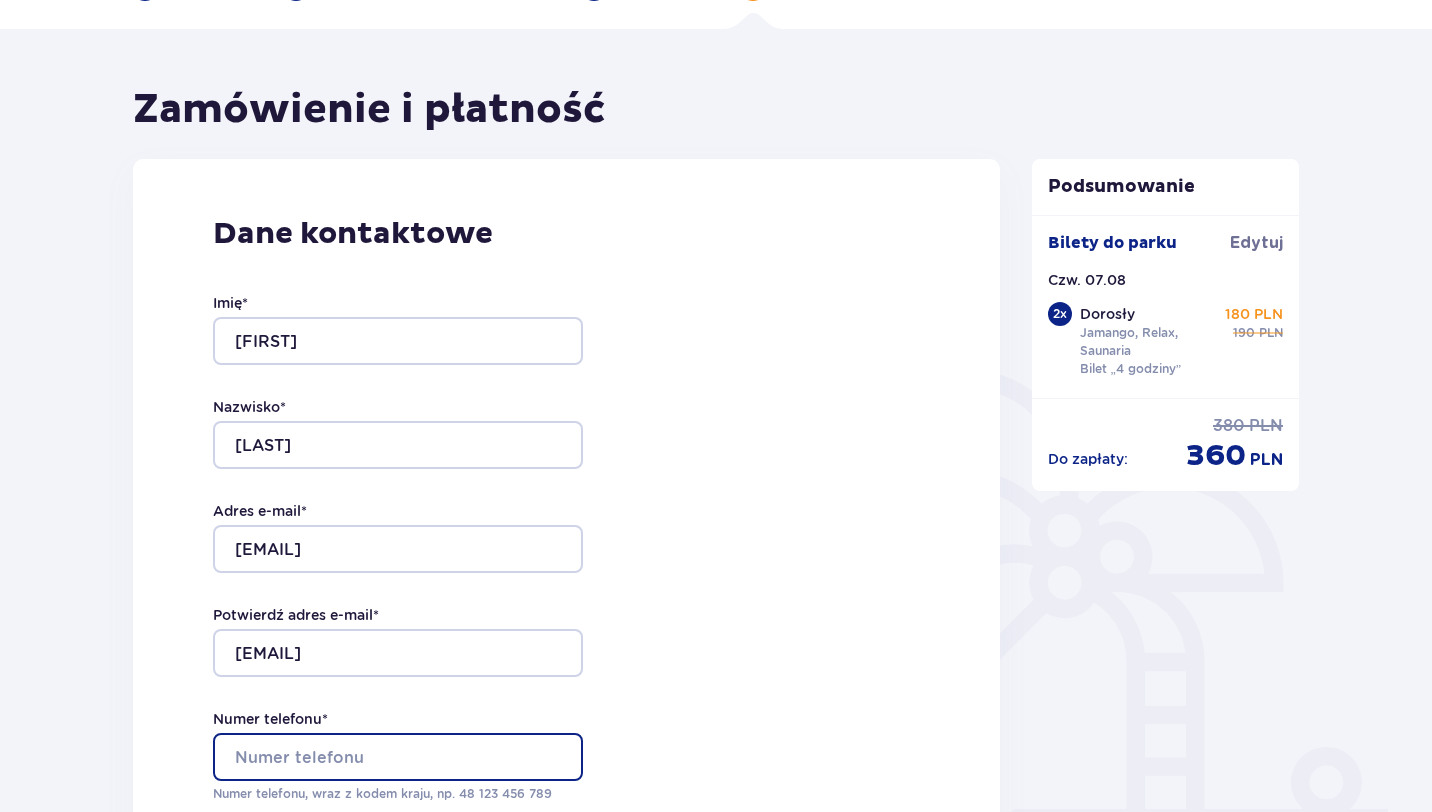 type on "604204221" 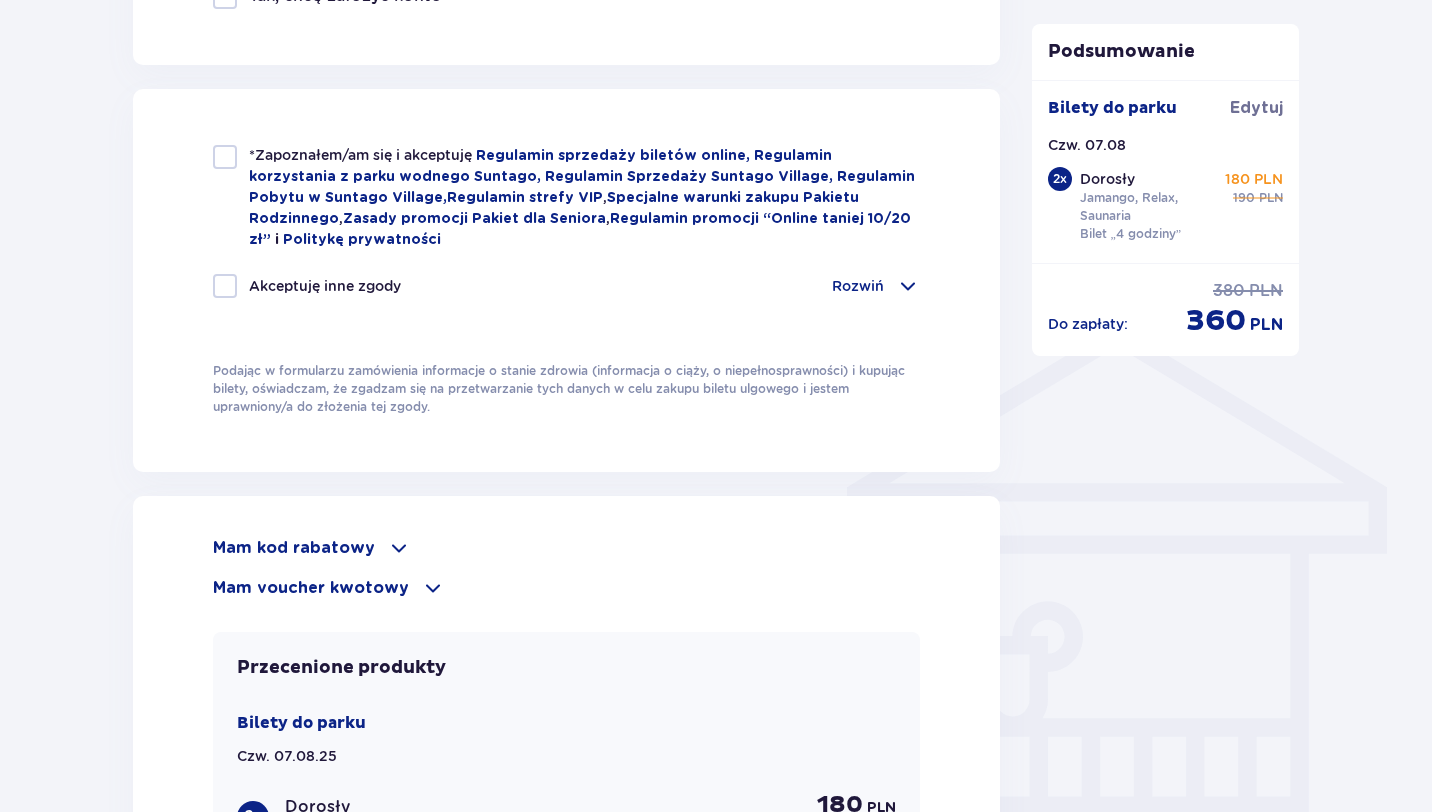 scroll, scrollTop: 1300, scrollLeft: 0, axis: vertical 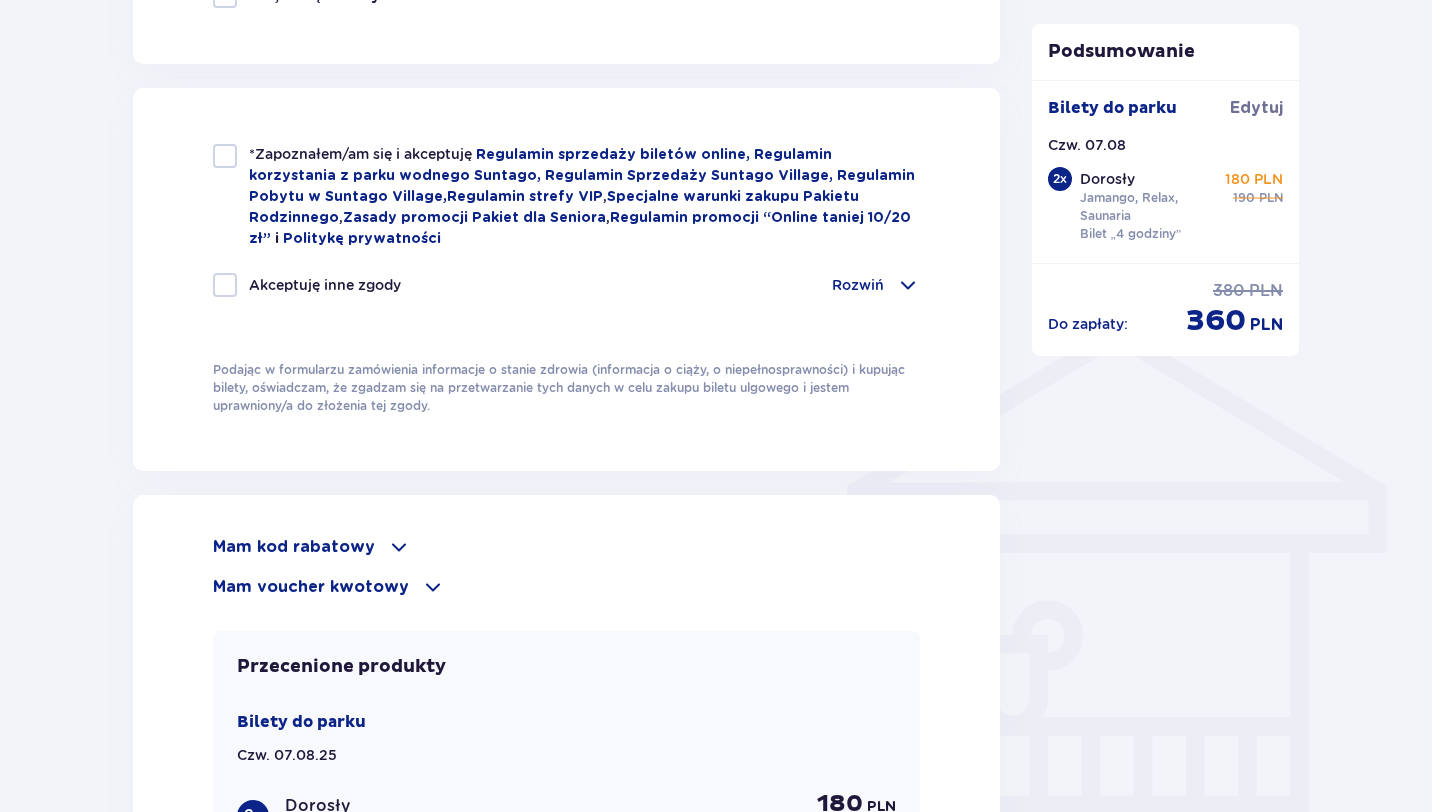 click at bounding box center (225, 156) 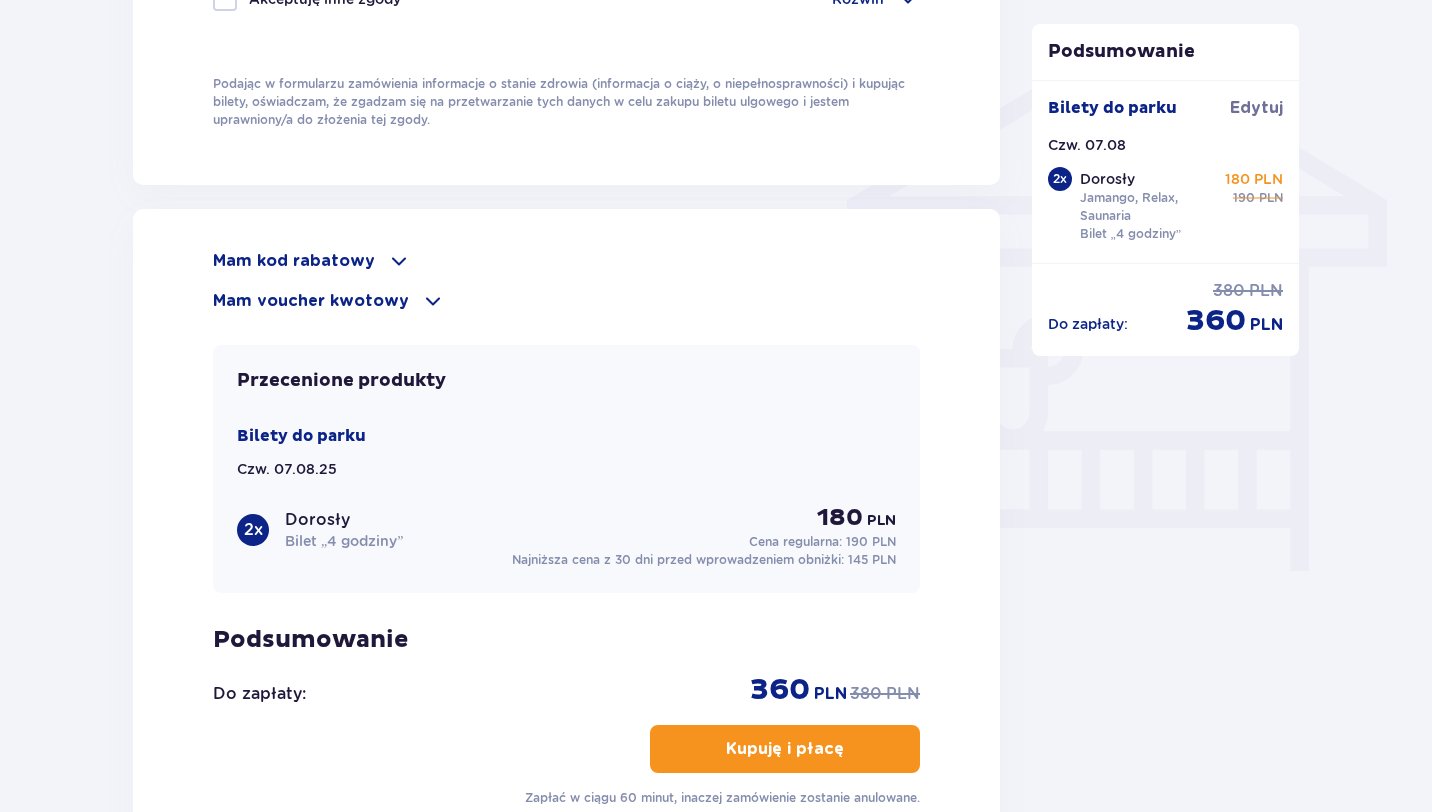scroll, scrollTop: 1581, scrollLeft: 0, axis: vertical 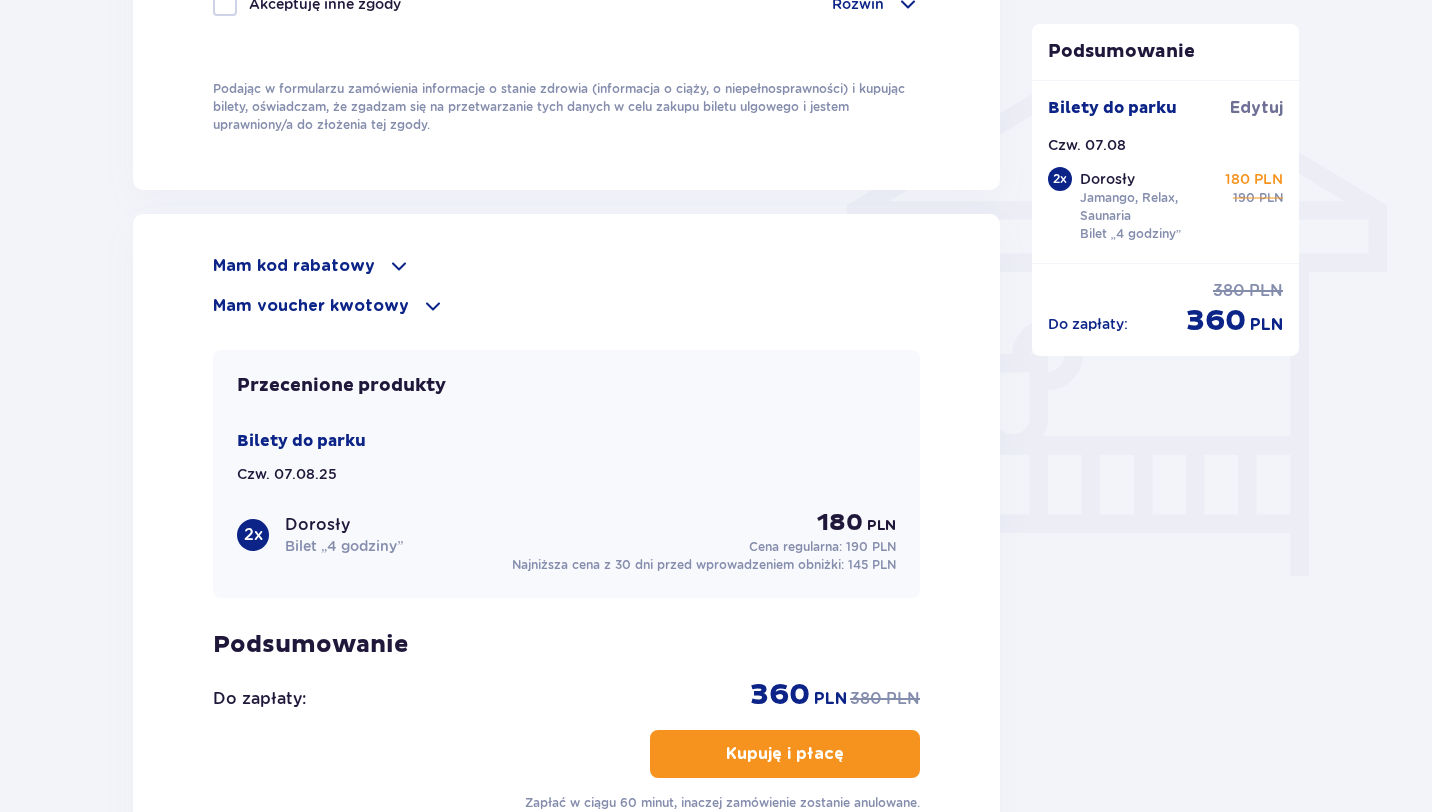 click at bounding box center [433, 306] 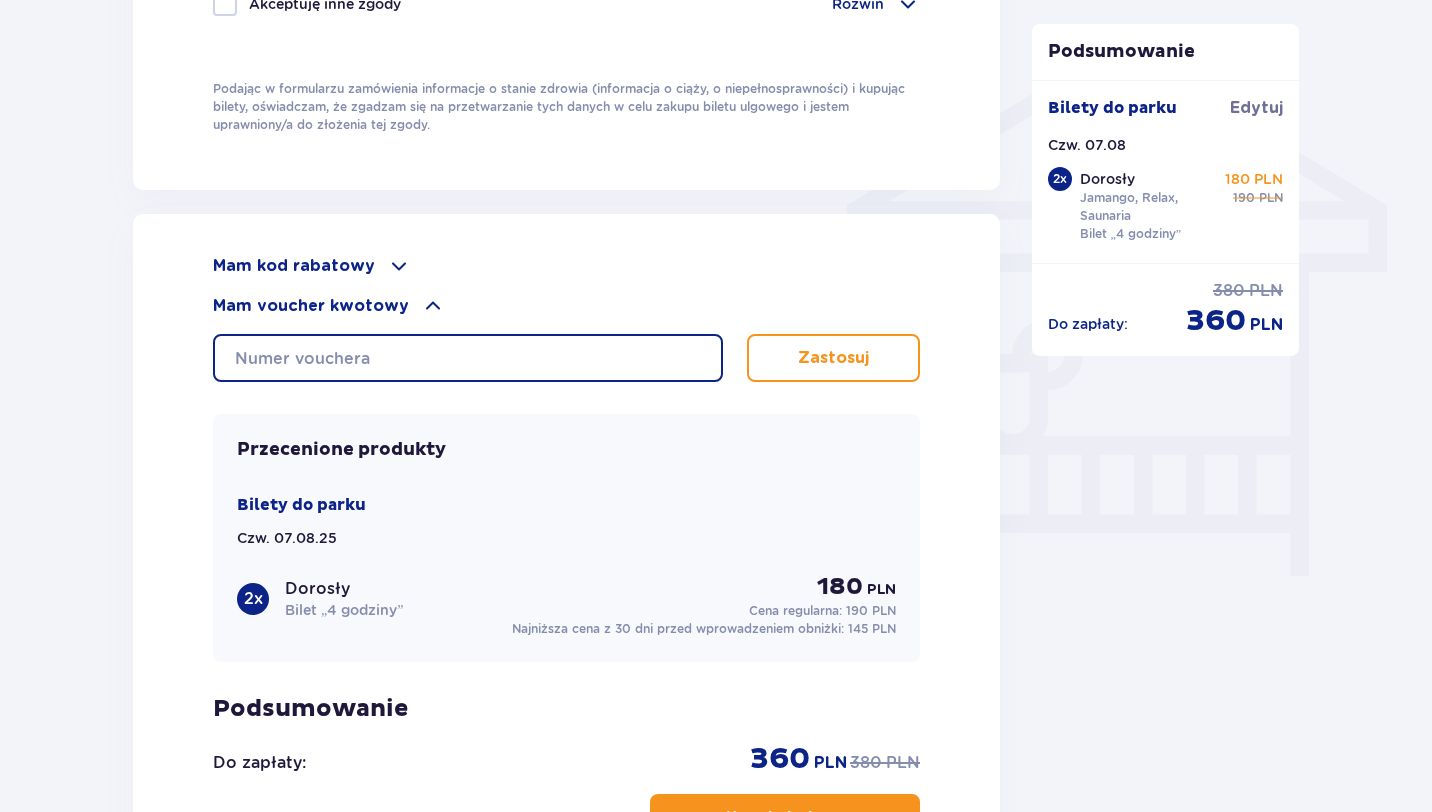 click at bounding box center [468, 358] 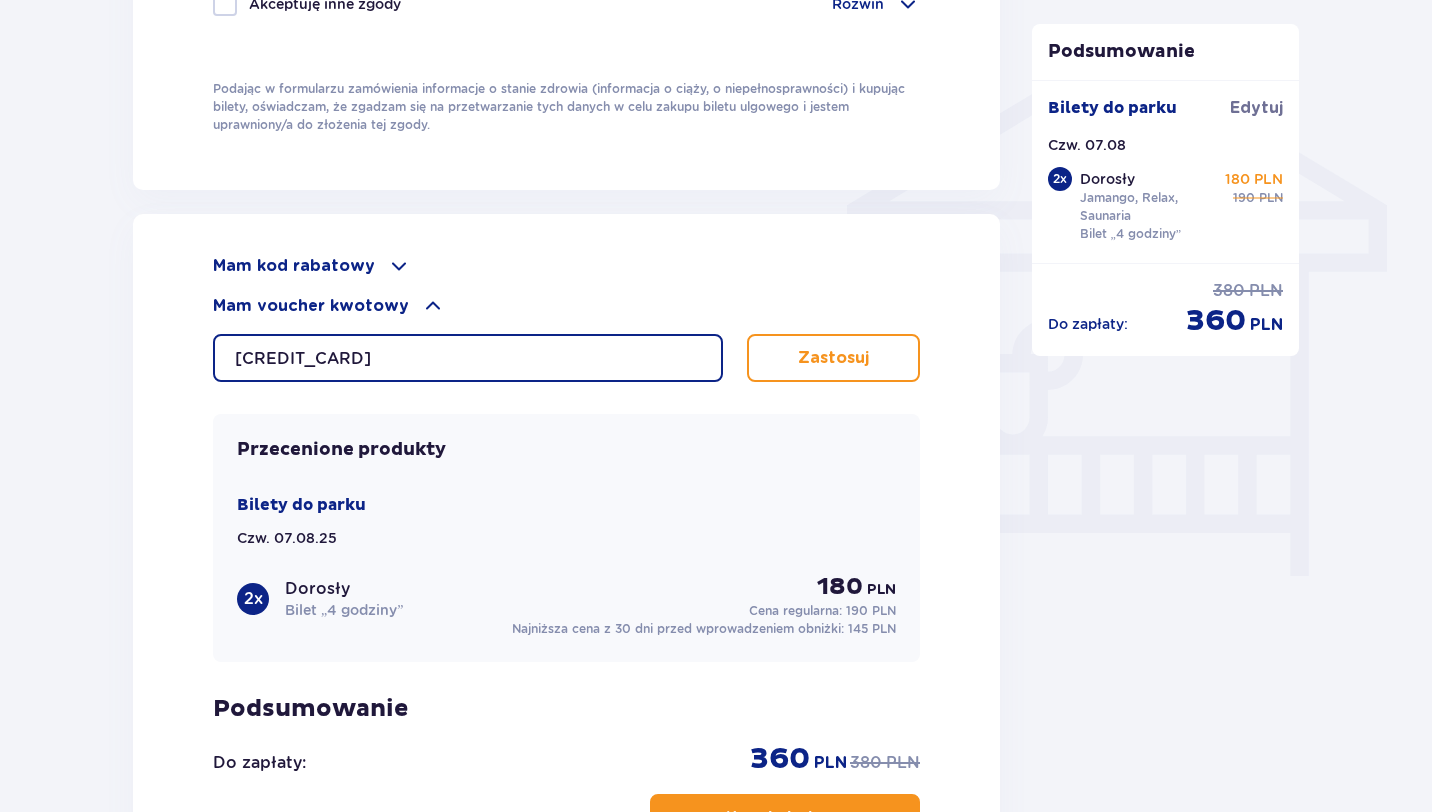 type on "0670006097074665" 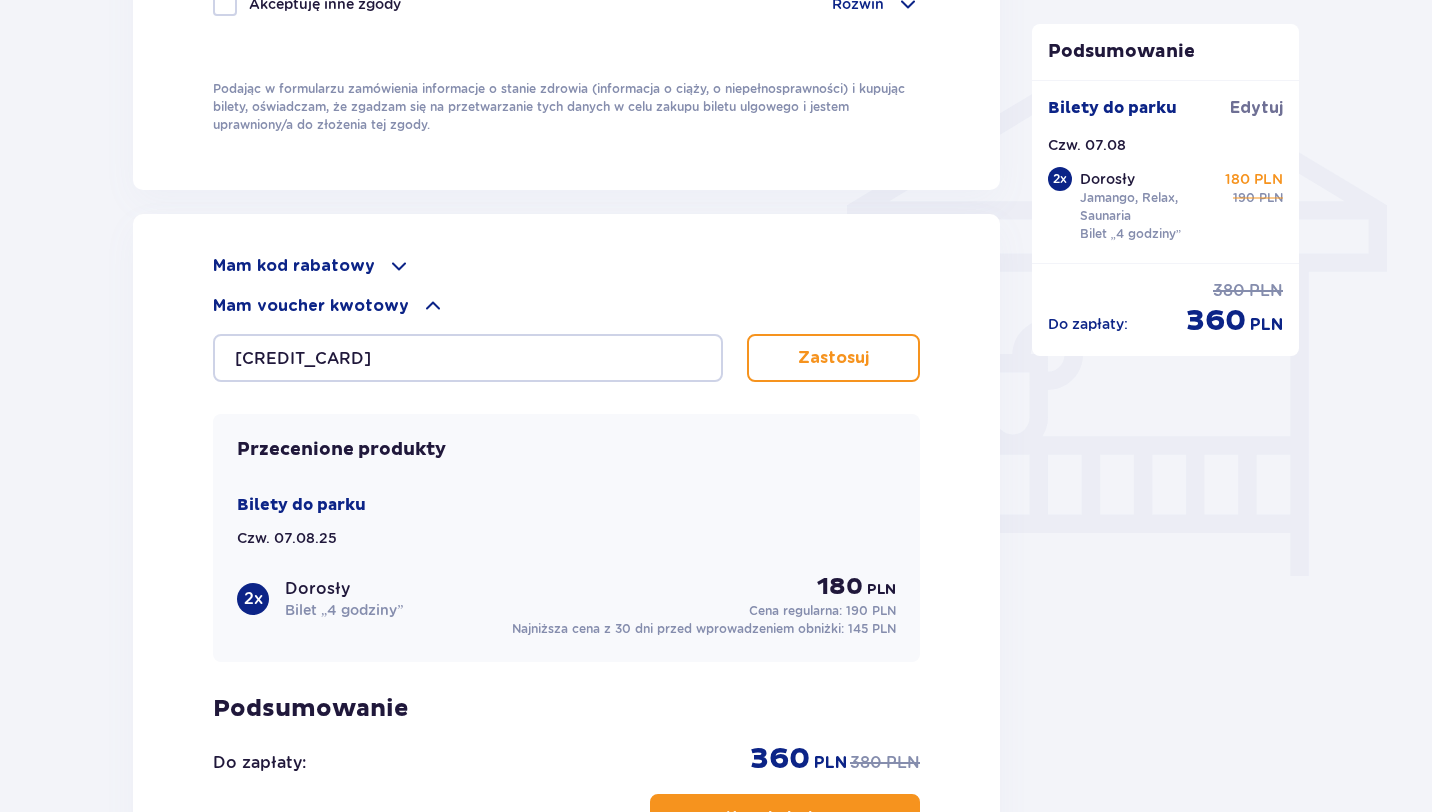 click on "Zastosuj" at bounding box center (833, 358) 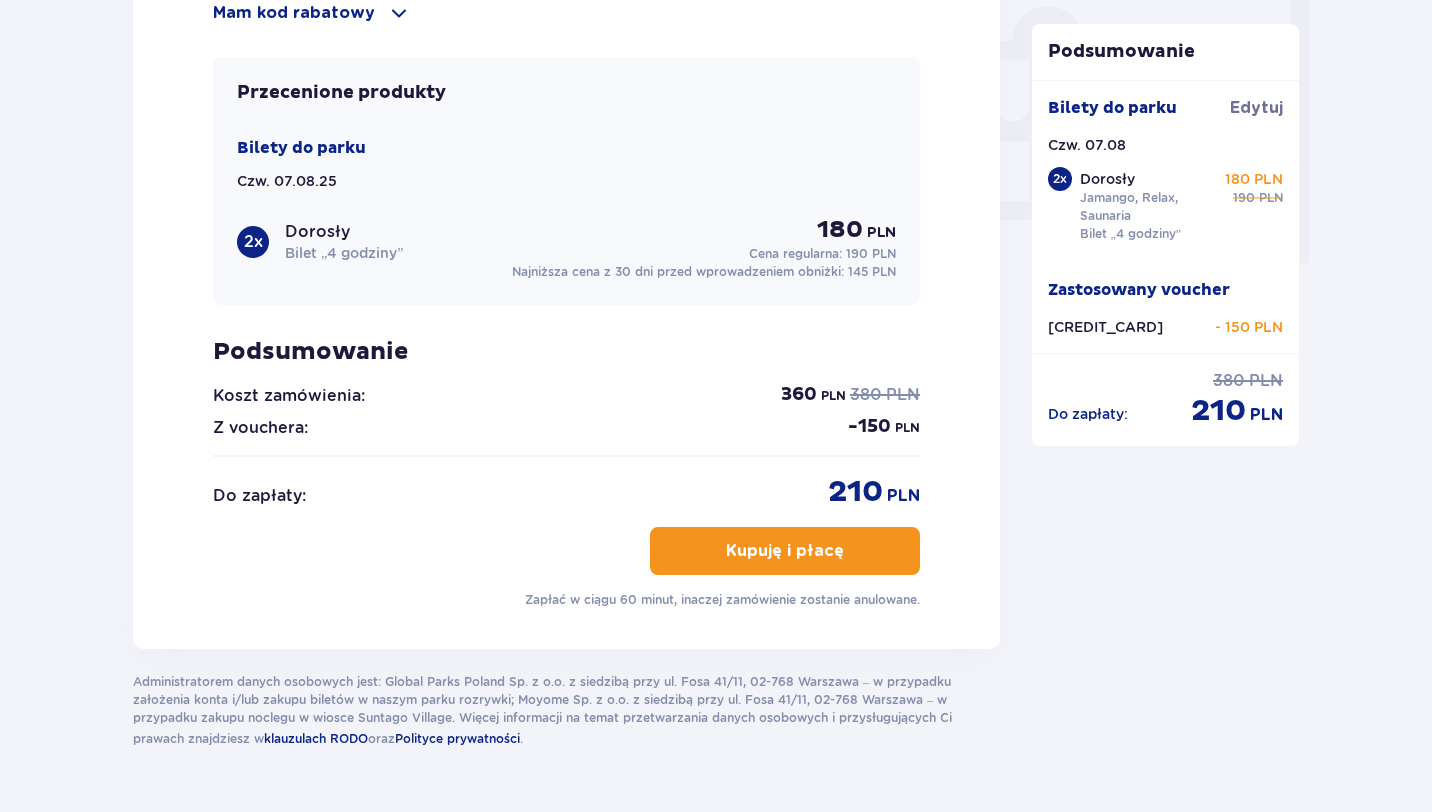 scroll, scrollTop: 1918, scrollLeft: 0, axis: vertical 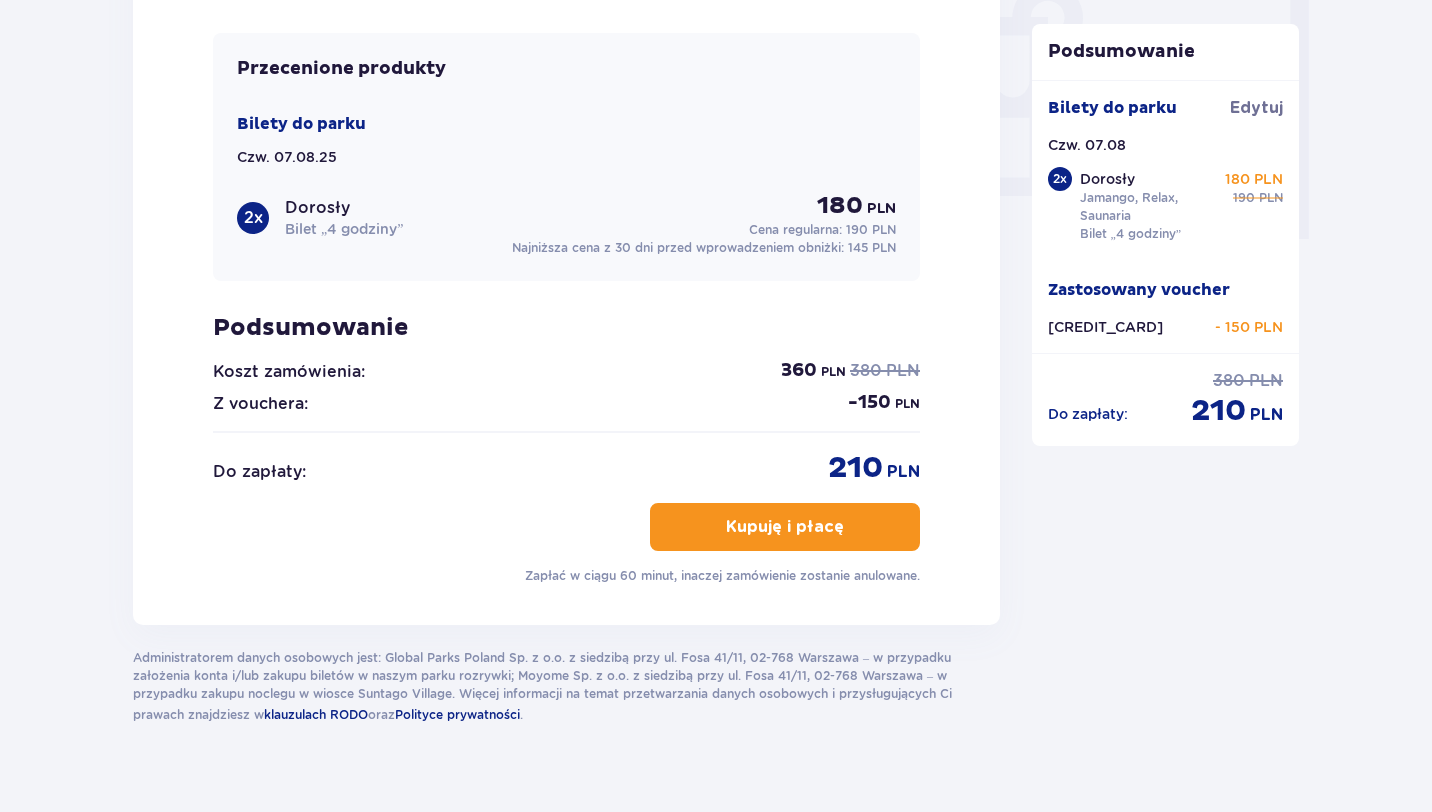 click on "Kupuję i płacę" at bounding box center [785, 527] 